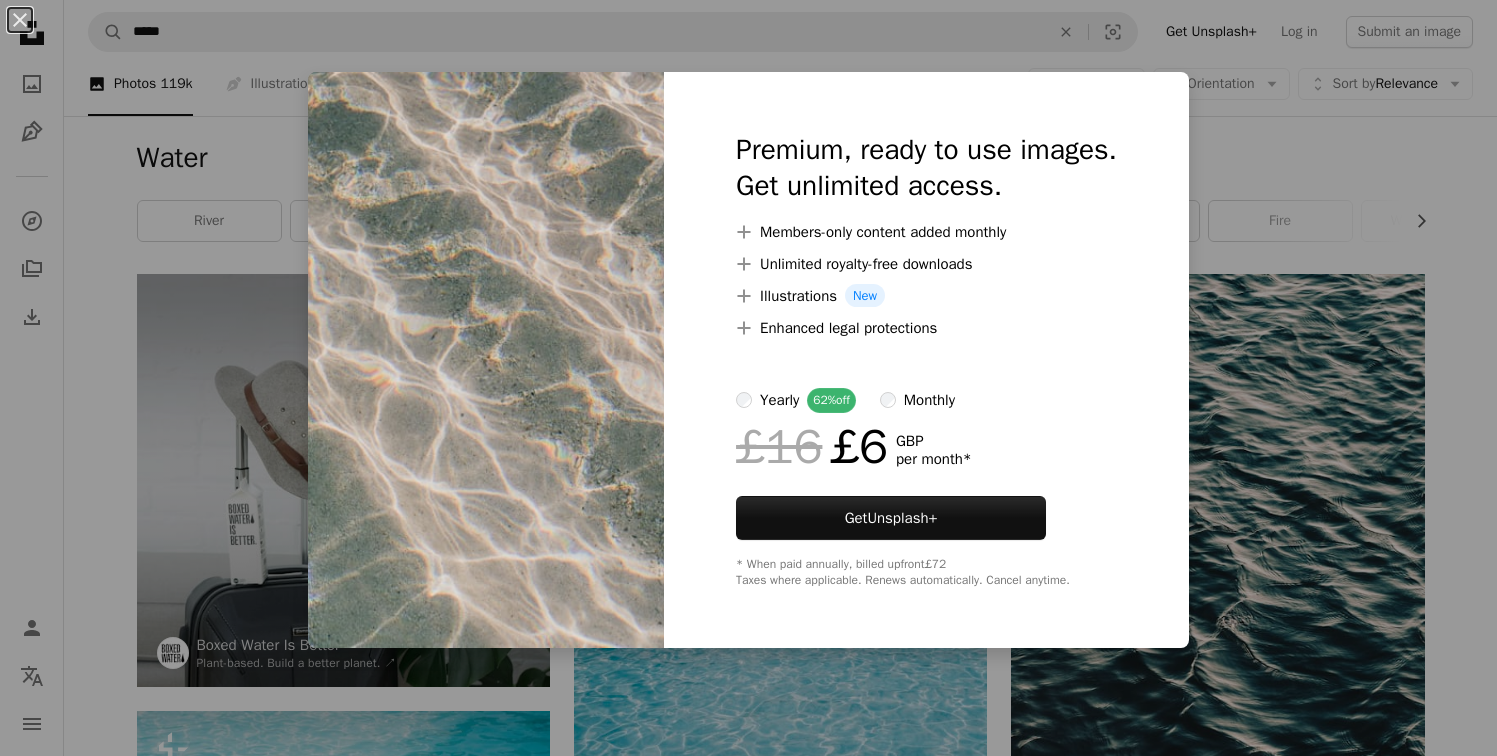 scroll, scrollTop: 8364, scrollLeft: 0, axis: vertical 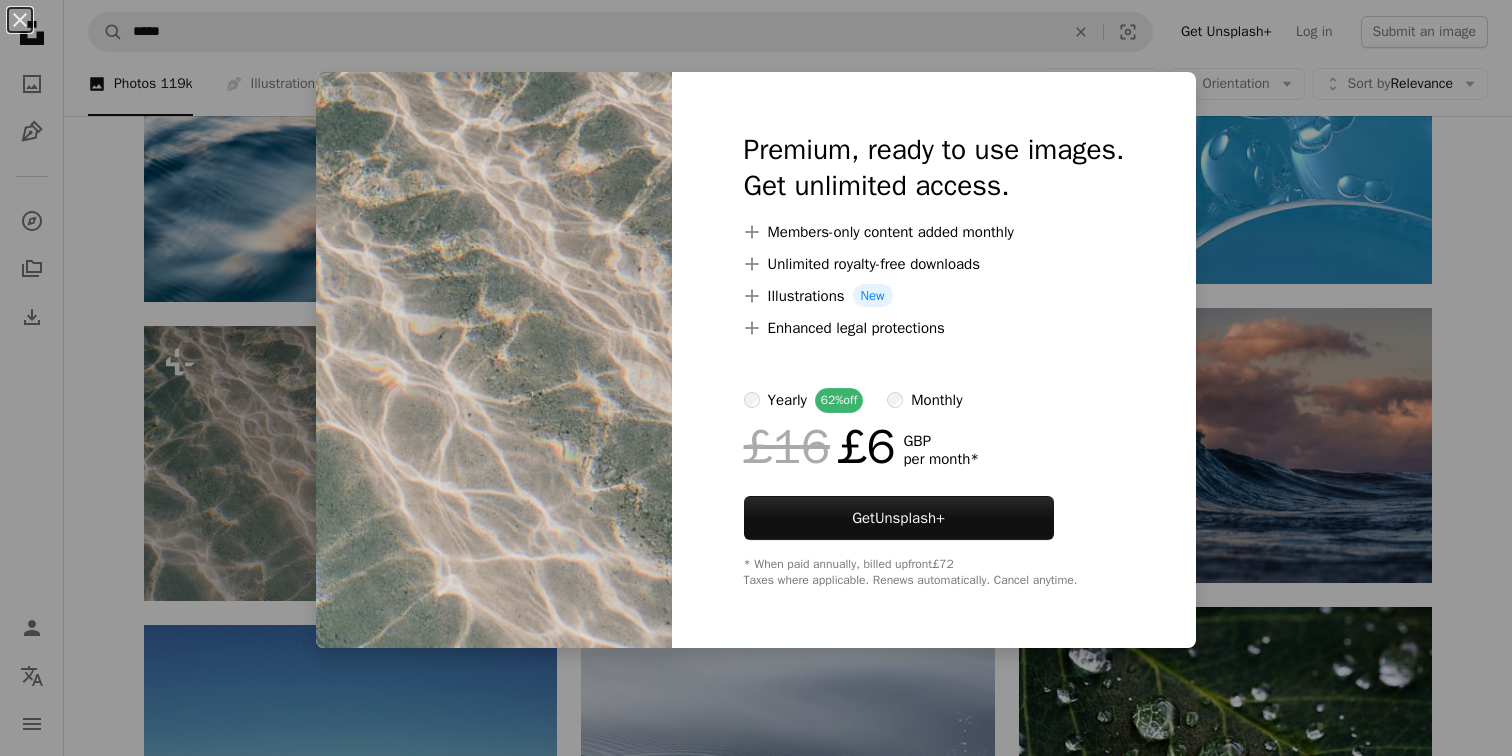 click on "An X shape Premium, ready to use images. Get unlimited access. A plus sign Members-only content added monthly A plus sign Unlimited royalty-free downloads A plus sign Illustrations  New A plus sign Enhanced legal protections yearly 62%  off monthly £16   £6 GBP per month * Get  Unsplash+ * When paid annually, billed upfront  £72 Taxes where applicable. Renews automatically. Cancel anytime." at bounding box center [756, 378] 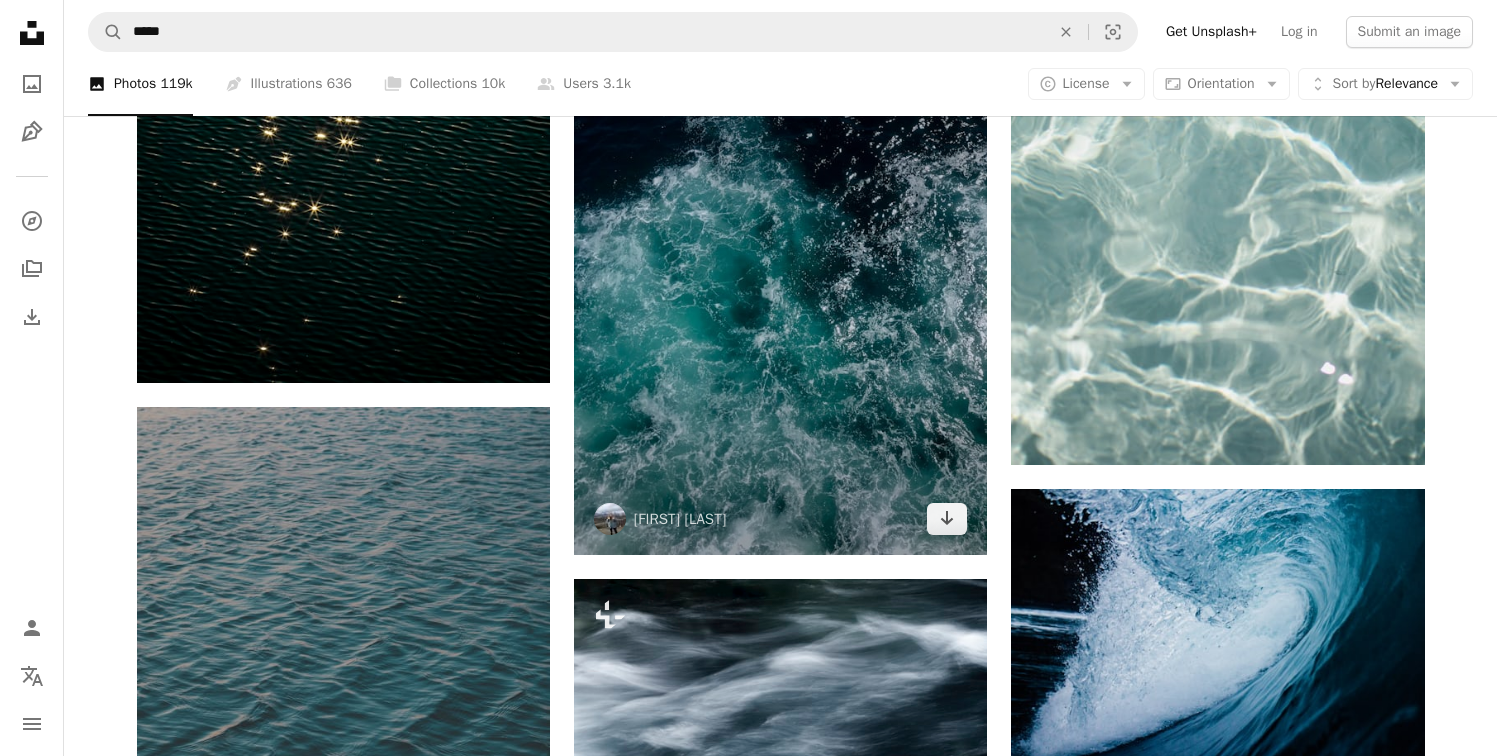 scroll, scrollTop: 11807, scrollLeft: 0, axis: vertical 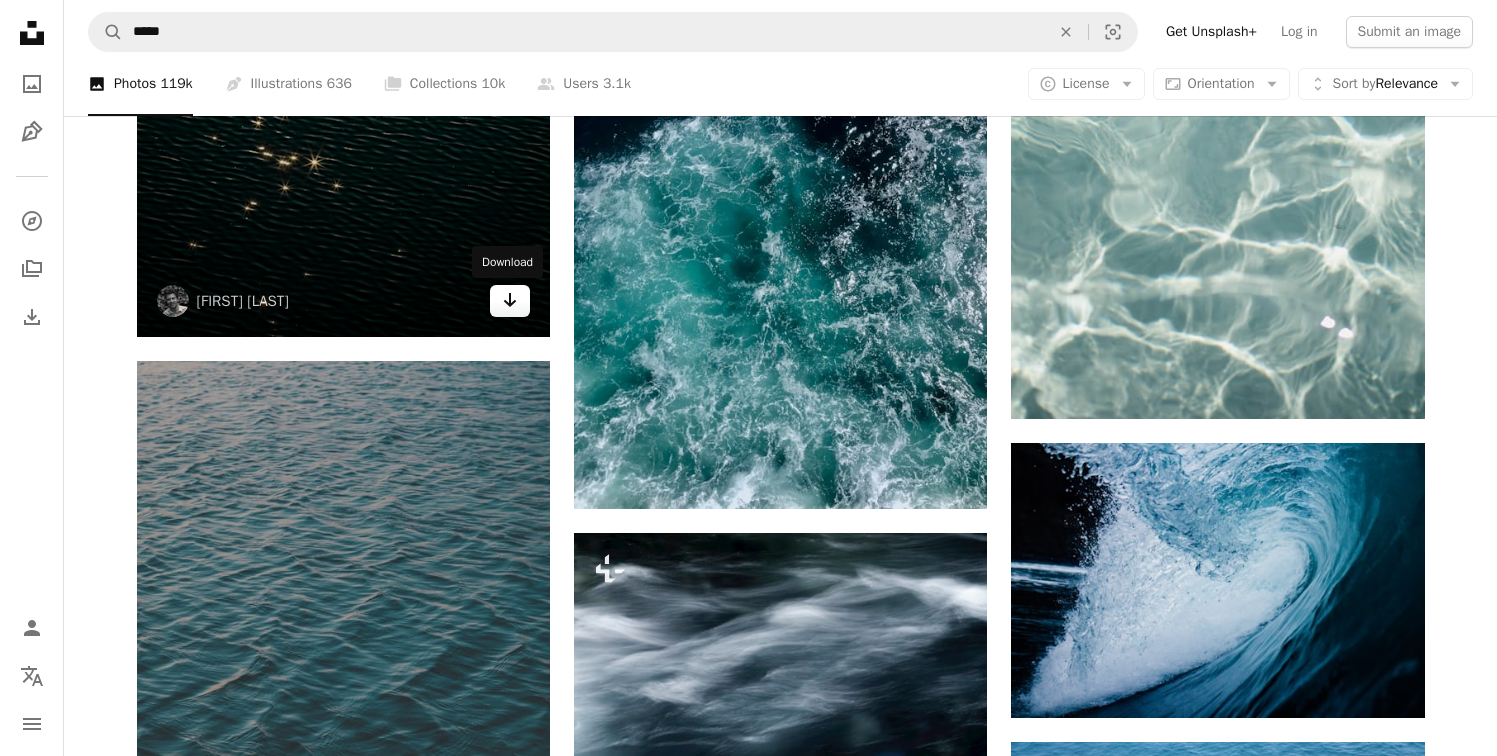 click on "Arrow pointing down" 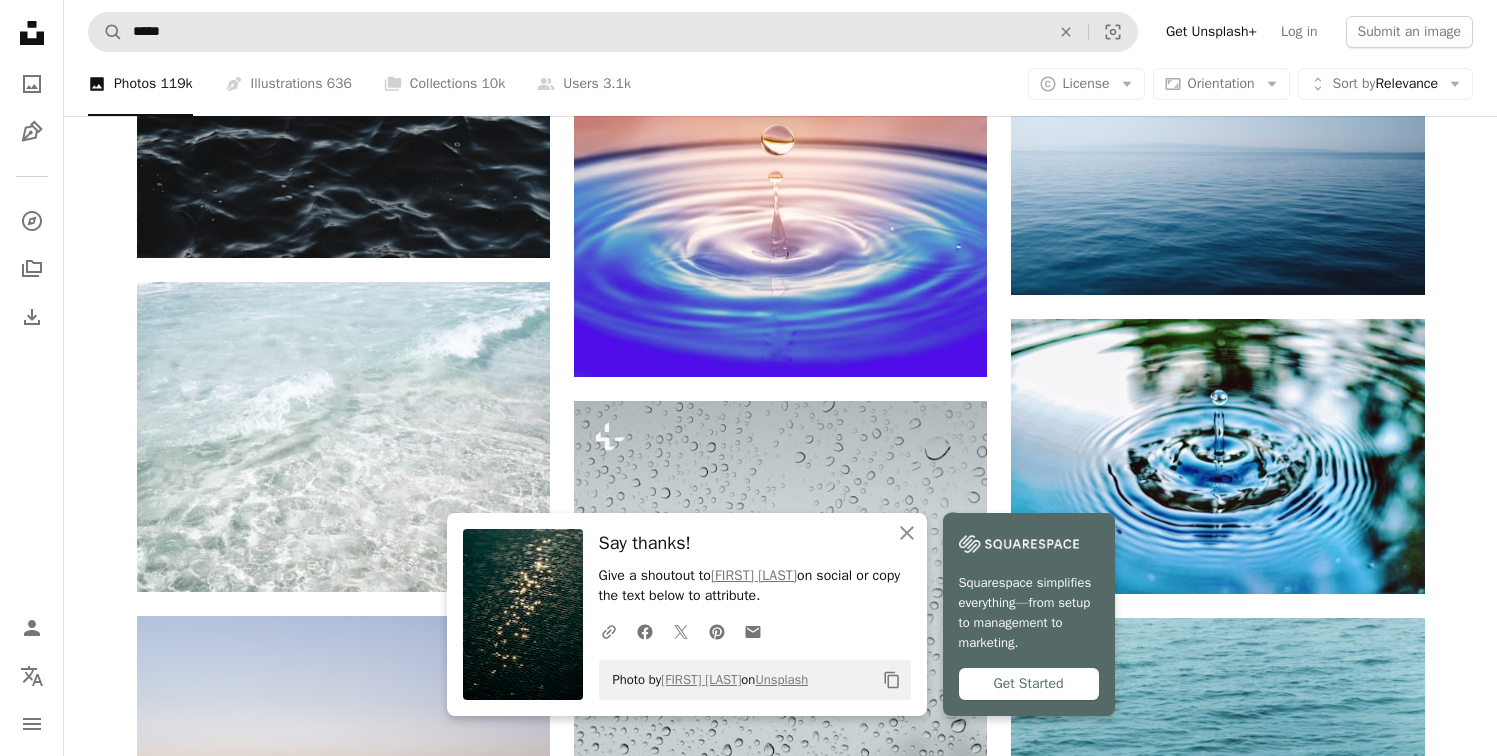 scroll, scrollTop: 12870, scrollLeft: 0, axis: vertical 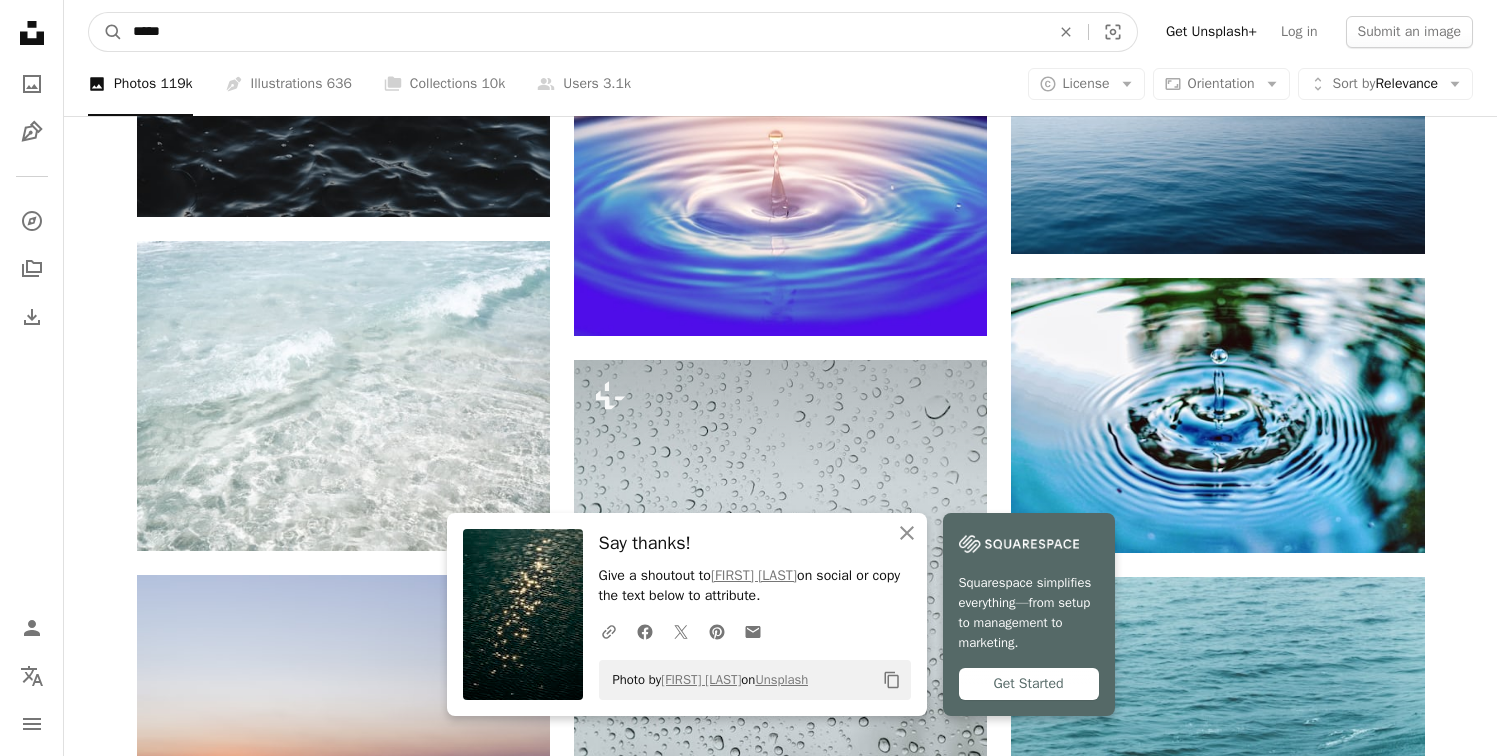 drag, startPoint x: 482, startPoint y: 33, endPoint x: 237, endPoint y: 10, distance: 246.07722 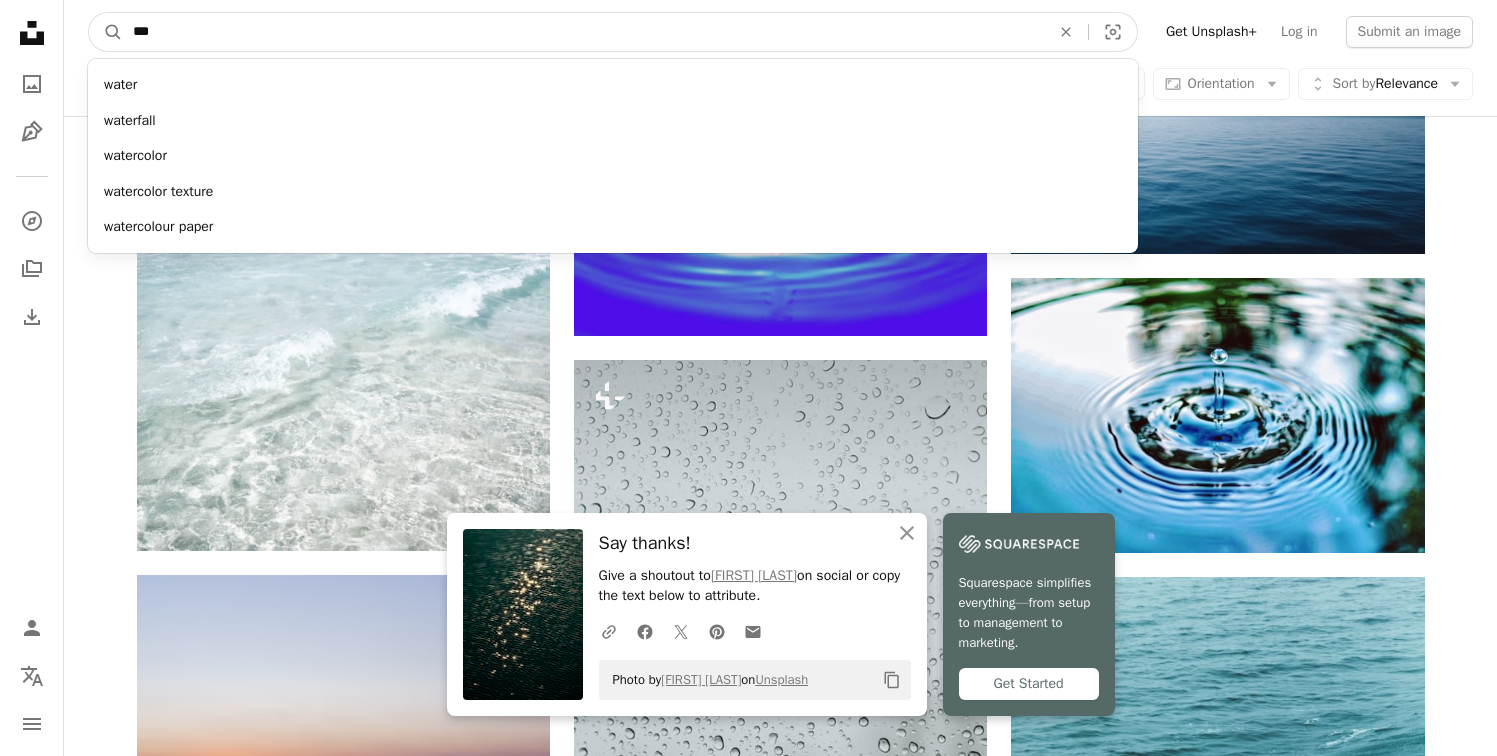 type on "****" 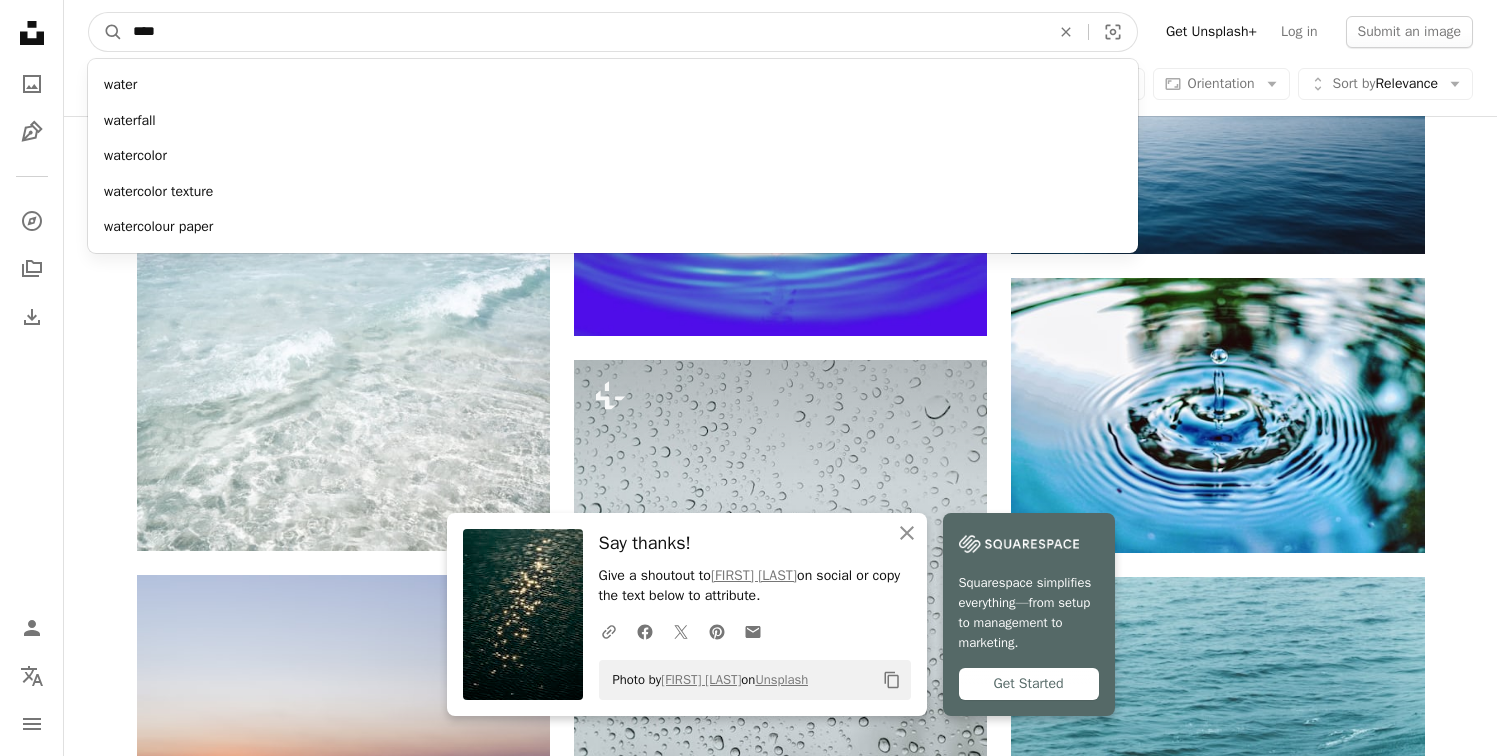 click on "A magnifying glass" at bounding box center [106, 32] 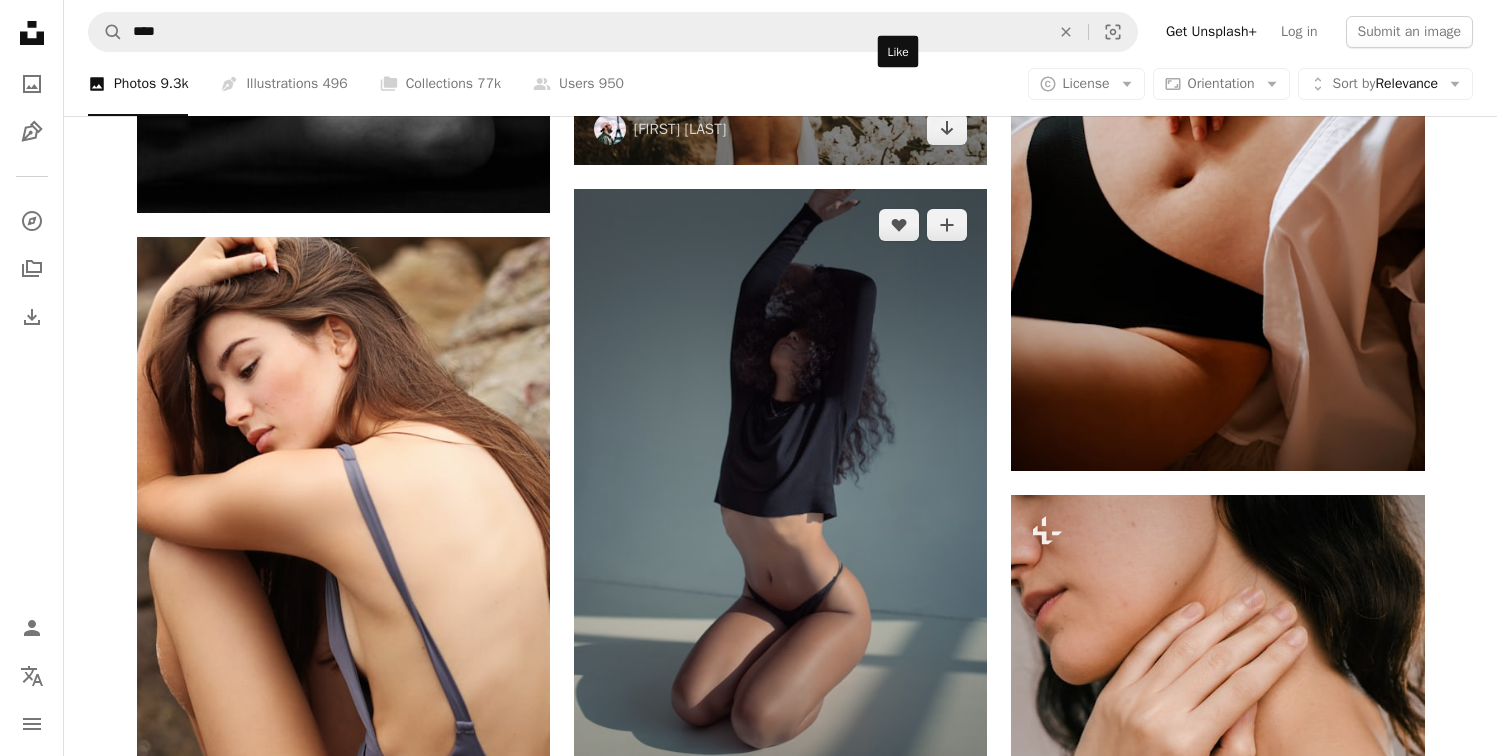 scroll, scrollTop: 3327, scrollLeft: 0, axis: vertical 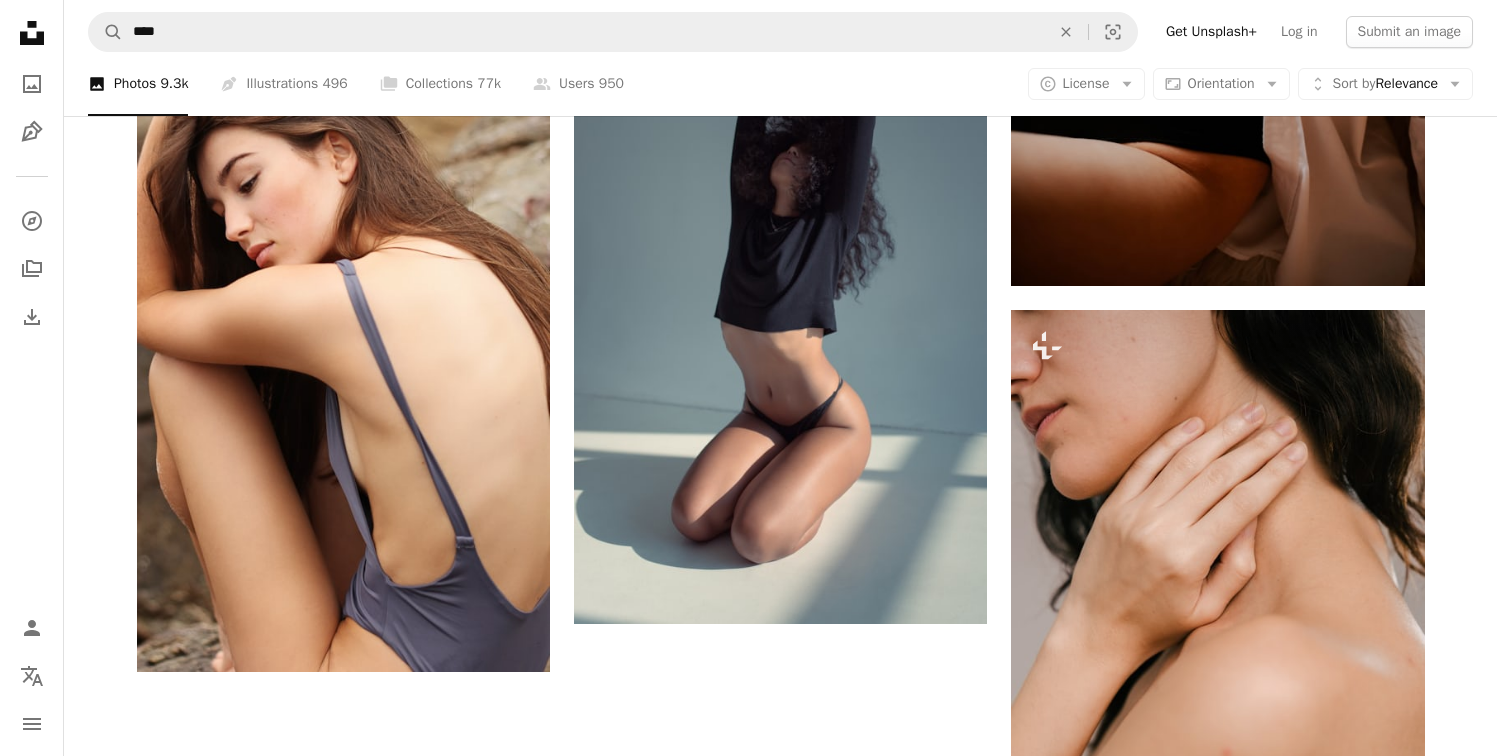click on "Load more" at bounding box center (781, 1310) 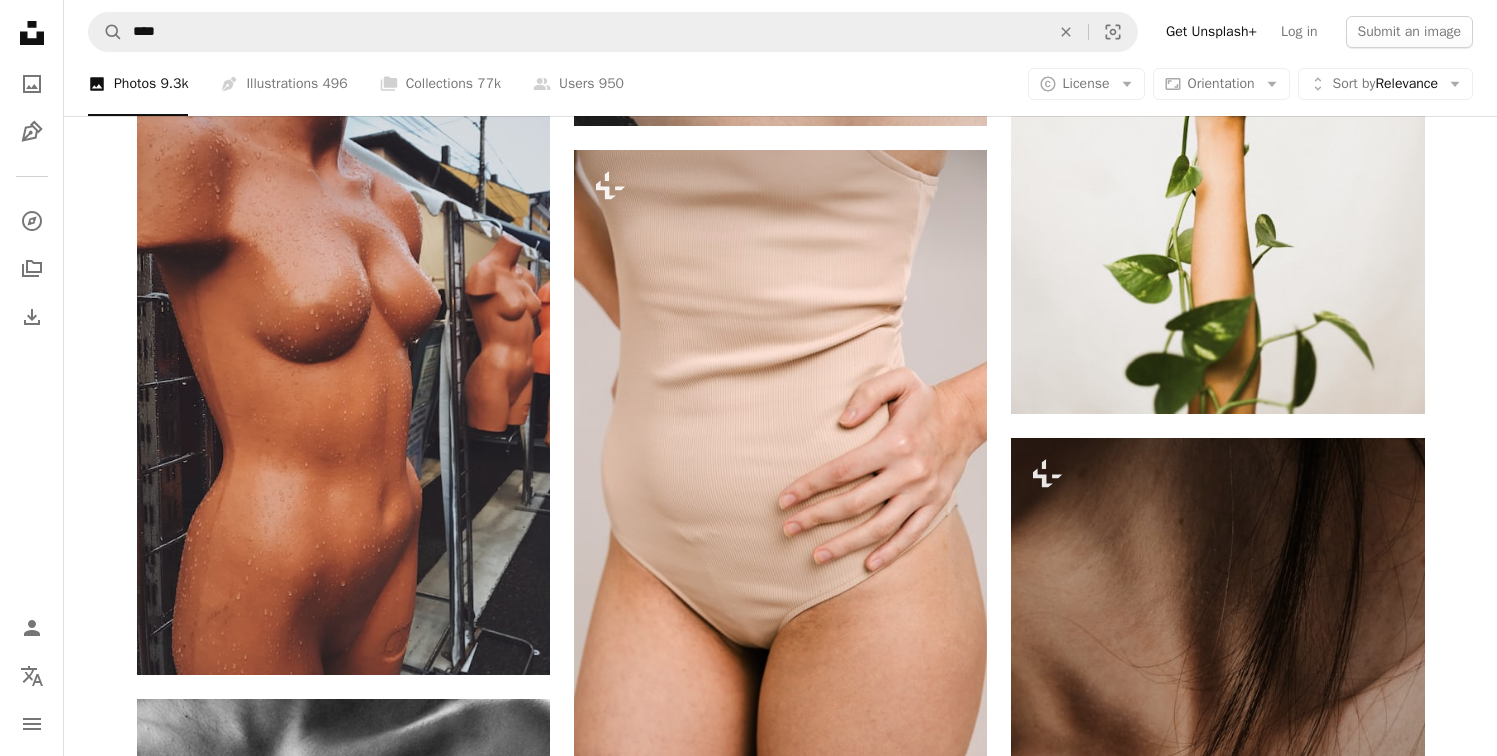 scroll, scrollTop: 18420, scrollLeft: 0, axis: vertical 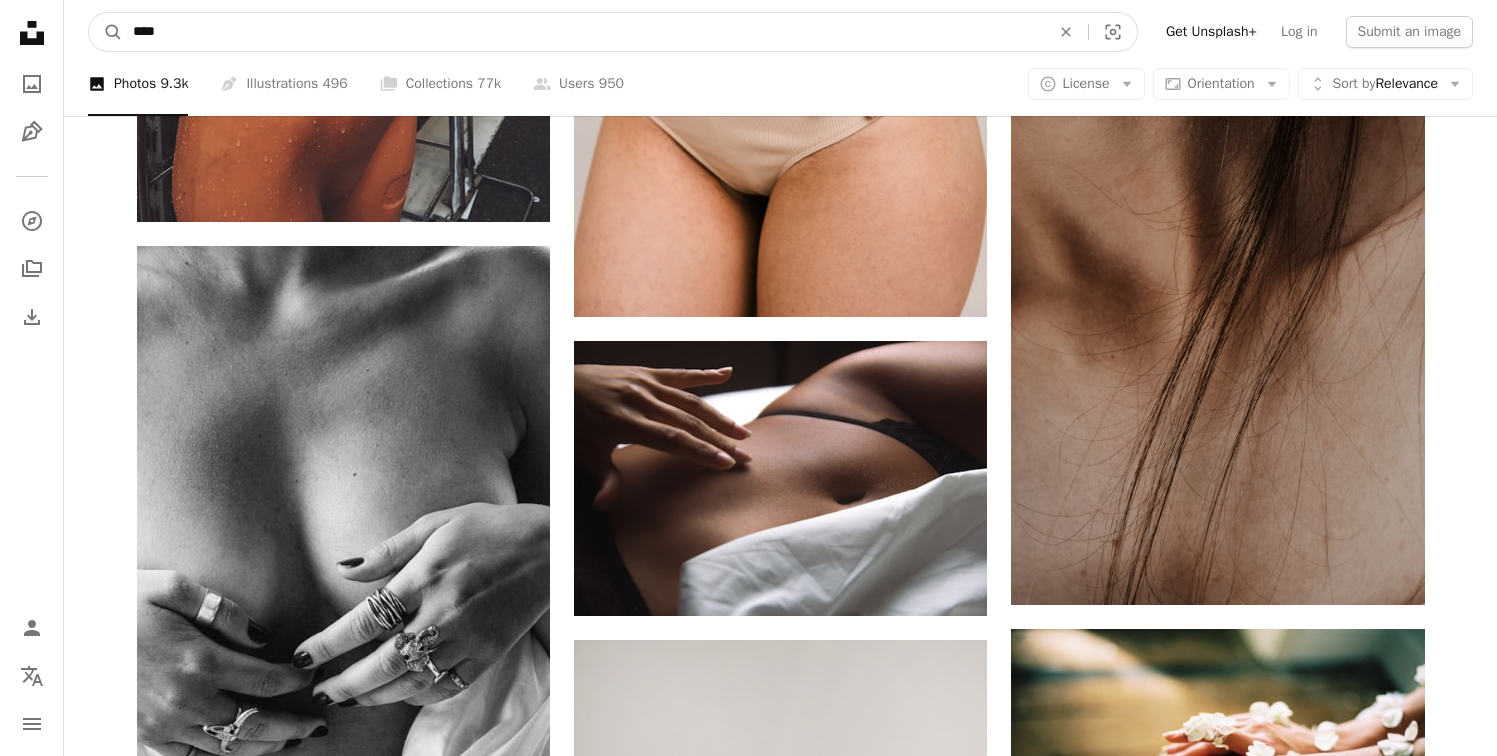 click on "****" at bounding box center (583, 32) 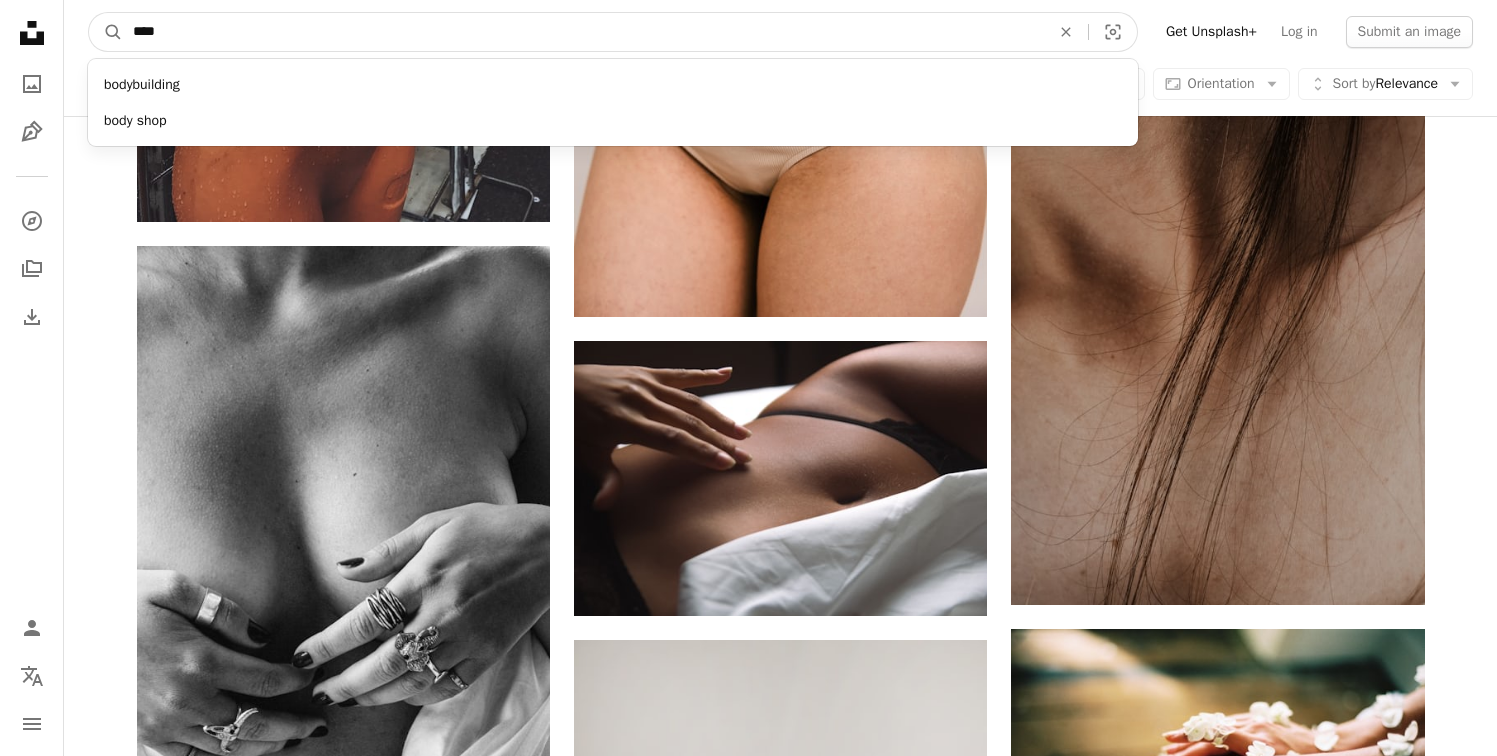 drag, startPoint x: 367, startPoint y: 19, endPoint x: 357, endPoint y: 26, distance: 12.206555 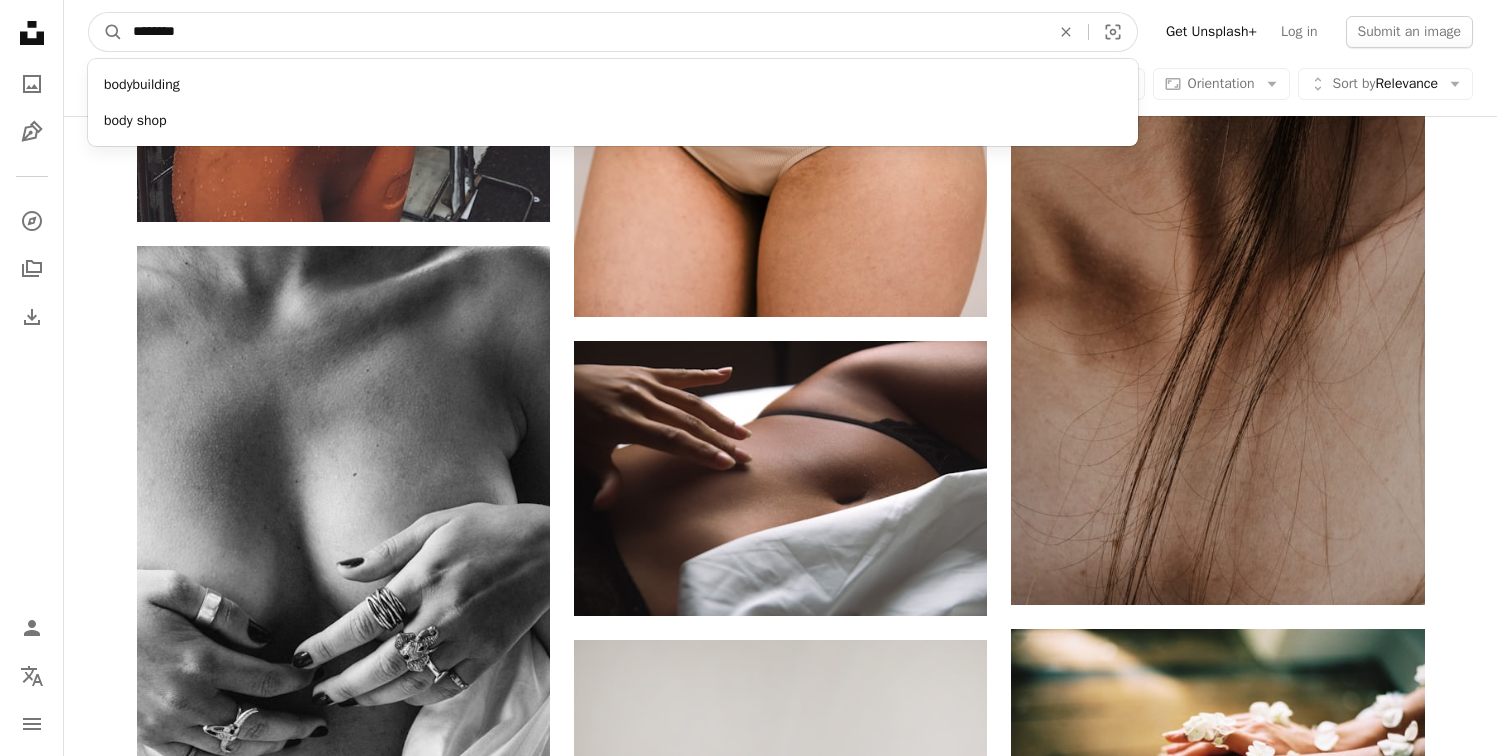 type on "*********" 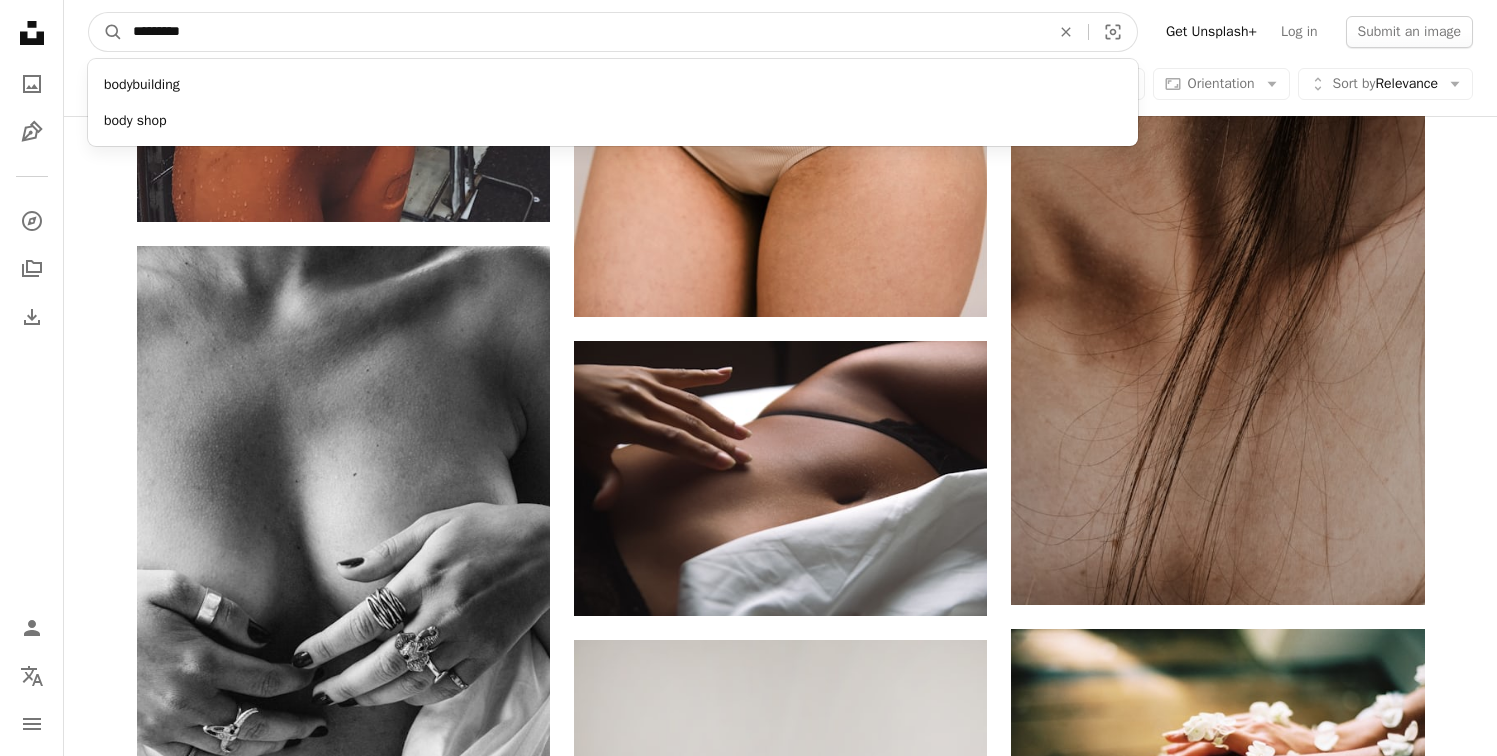 click on "A magnifying glass" at bounding box center (106, 32) 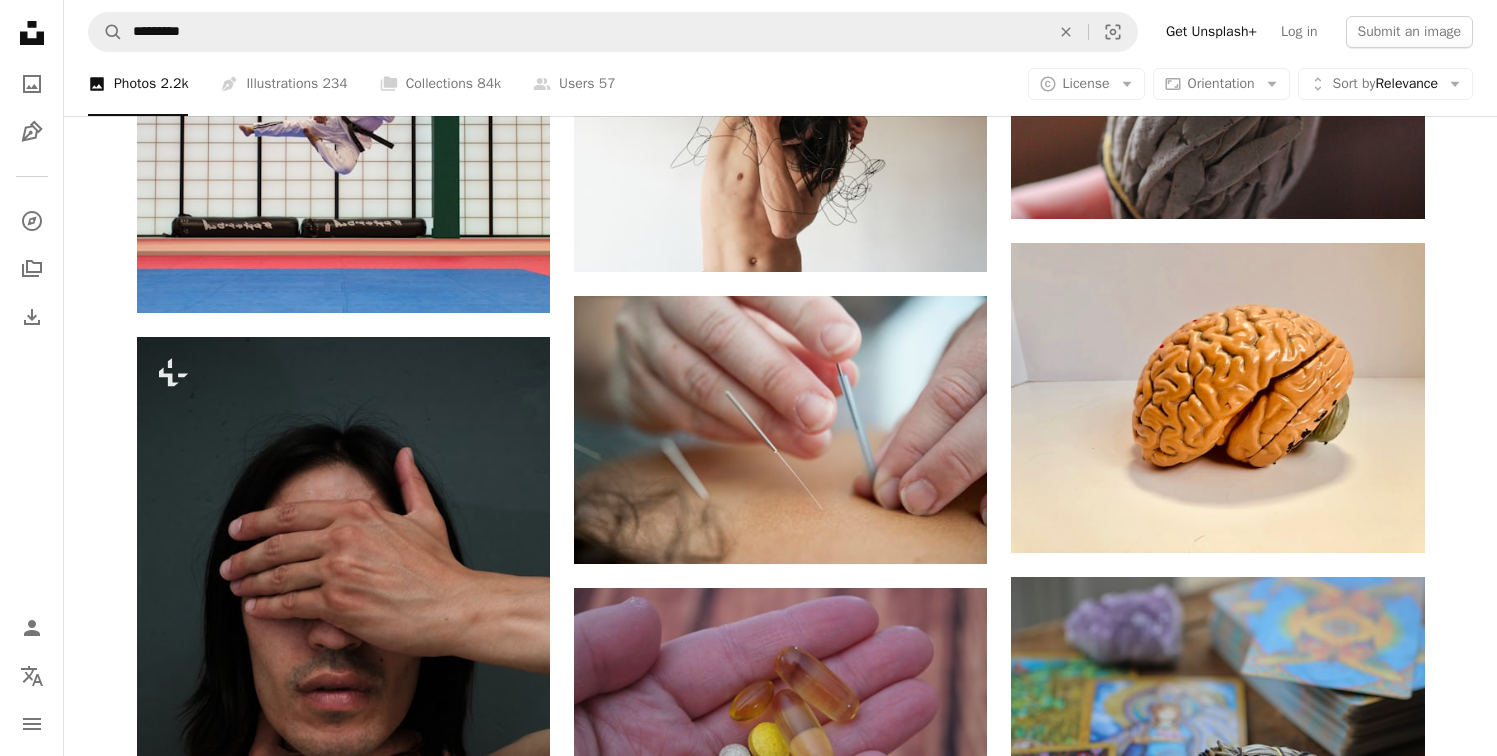 scroll, scrollTop: 1077, scrollLeft: 0, axis: vertical 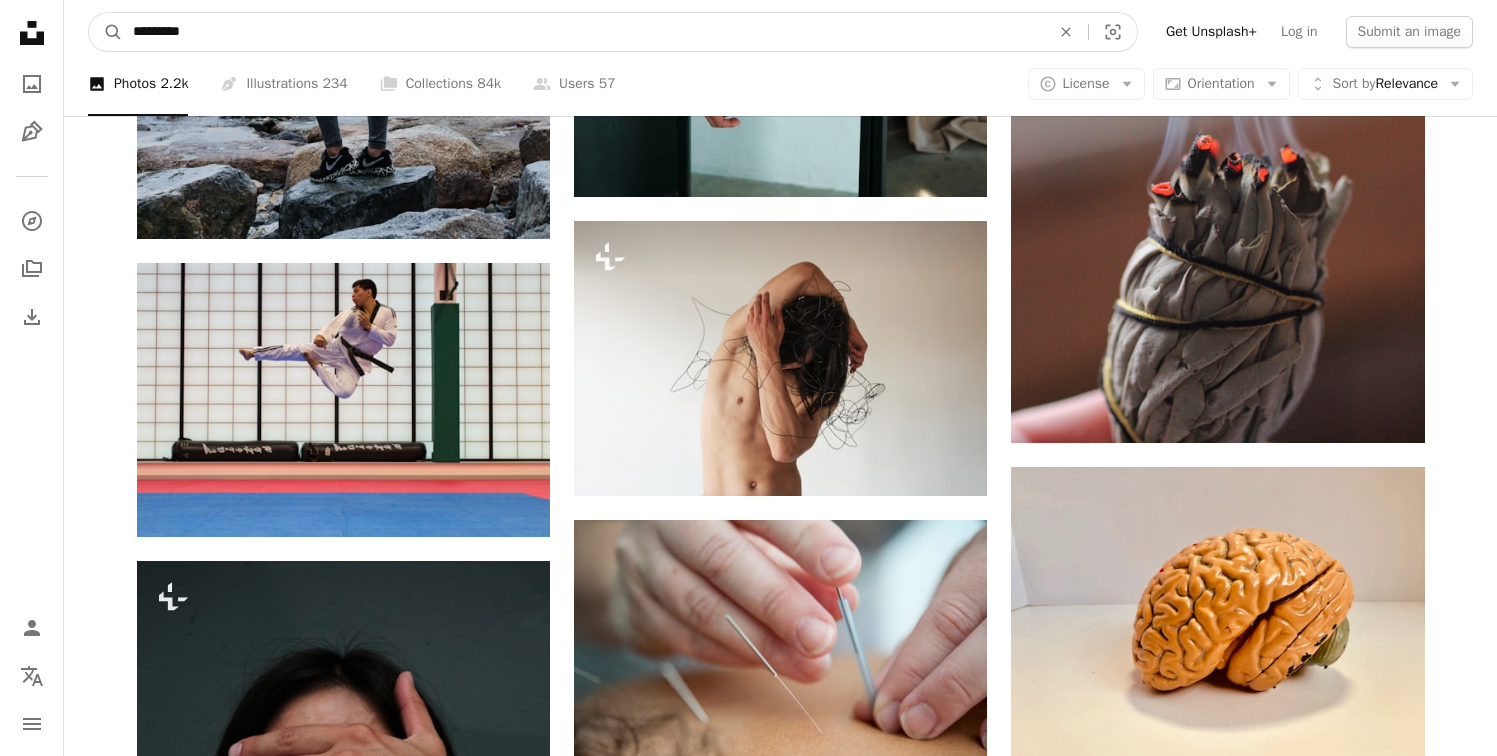 drag, startPoint x: 310, startPoint y: 32, endPoint x: 0, endPoint y: 1, distance: 311.54614 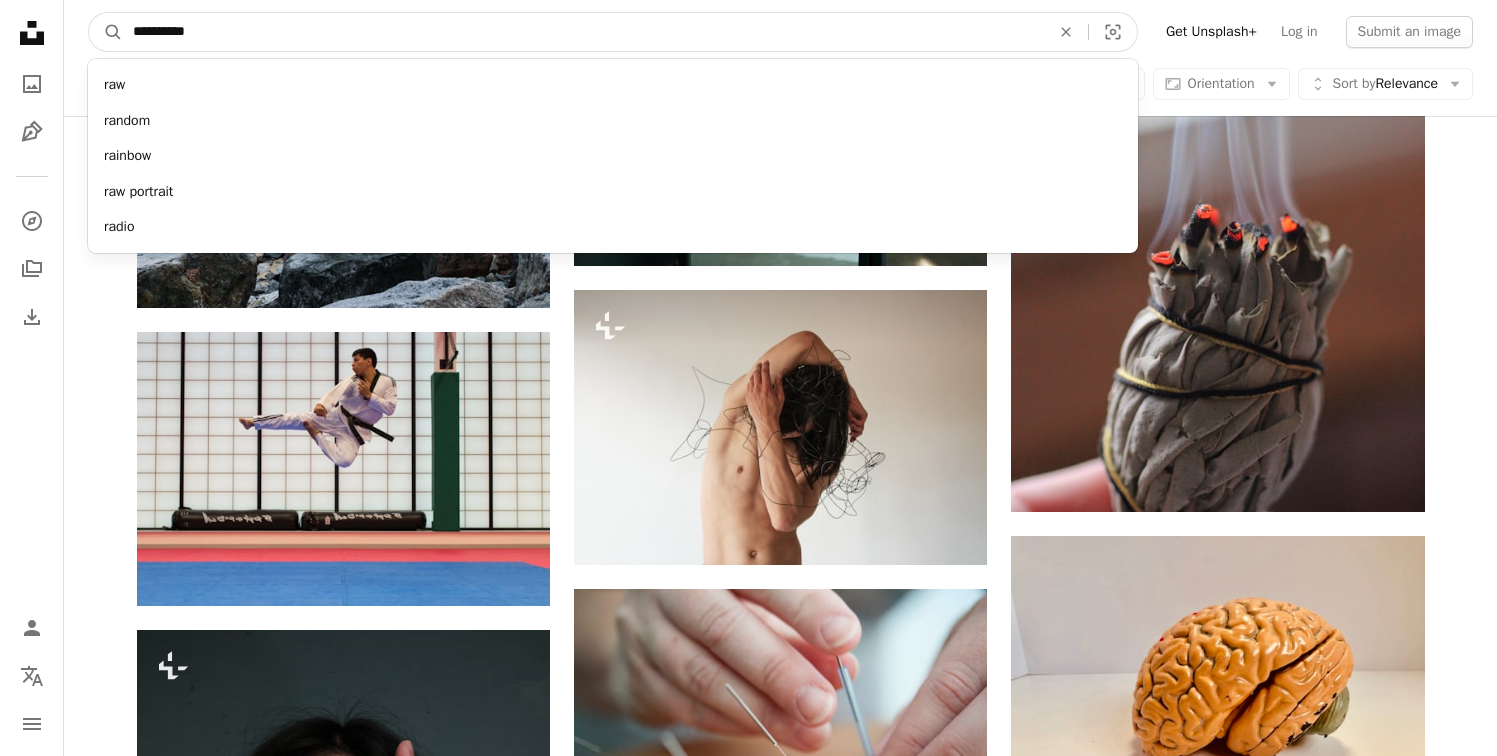 type on "**********" 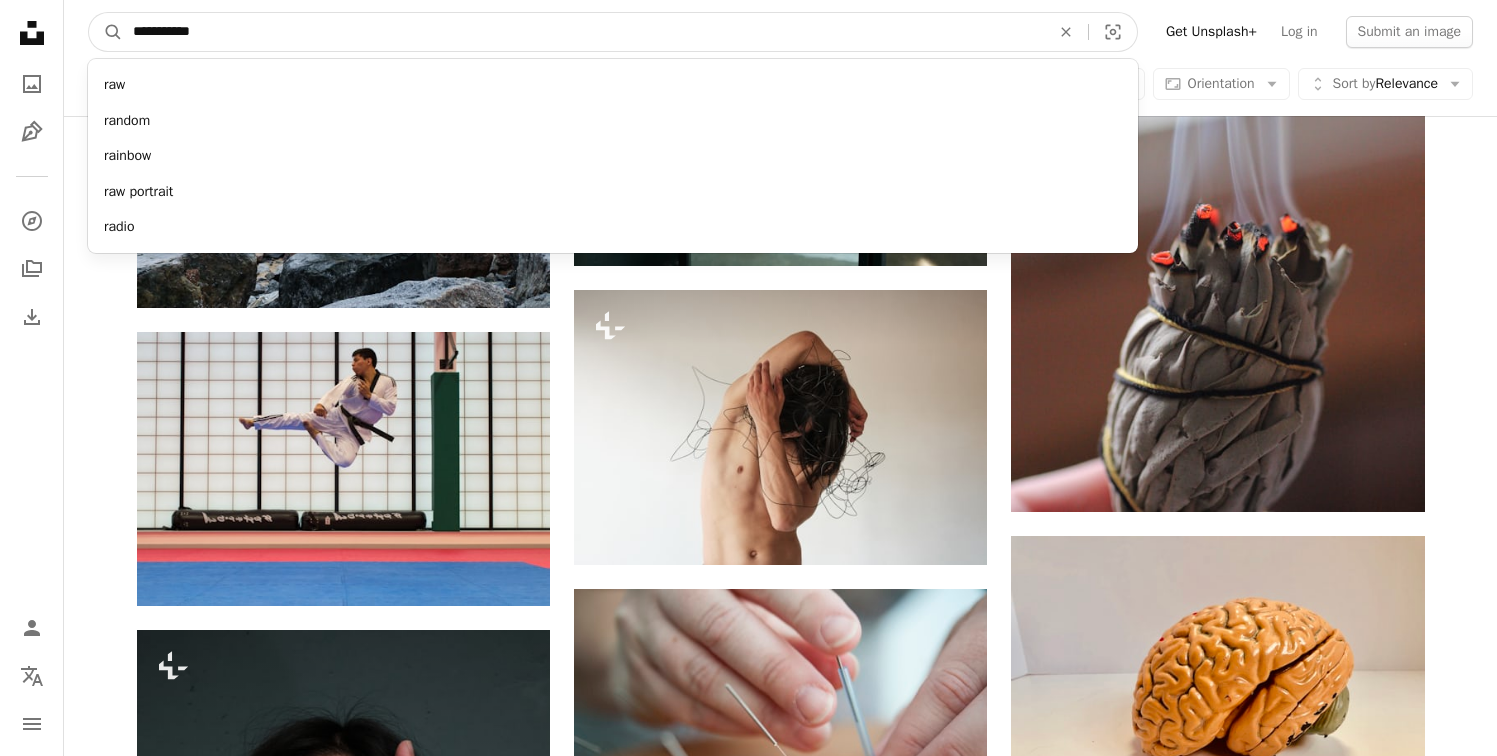 click on "A magnifying glass" at bounding box center [106, 32] 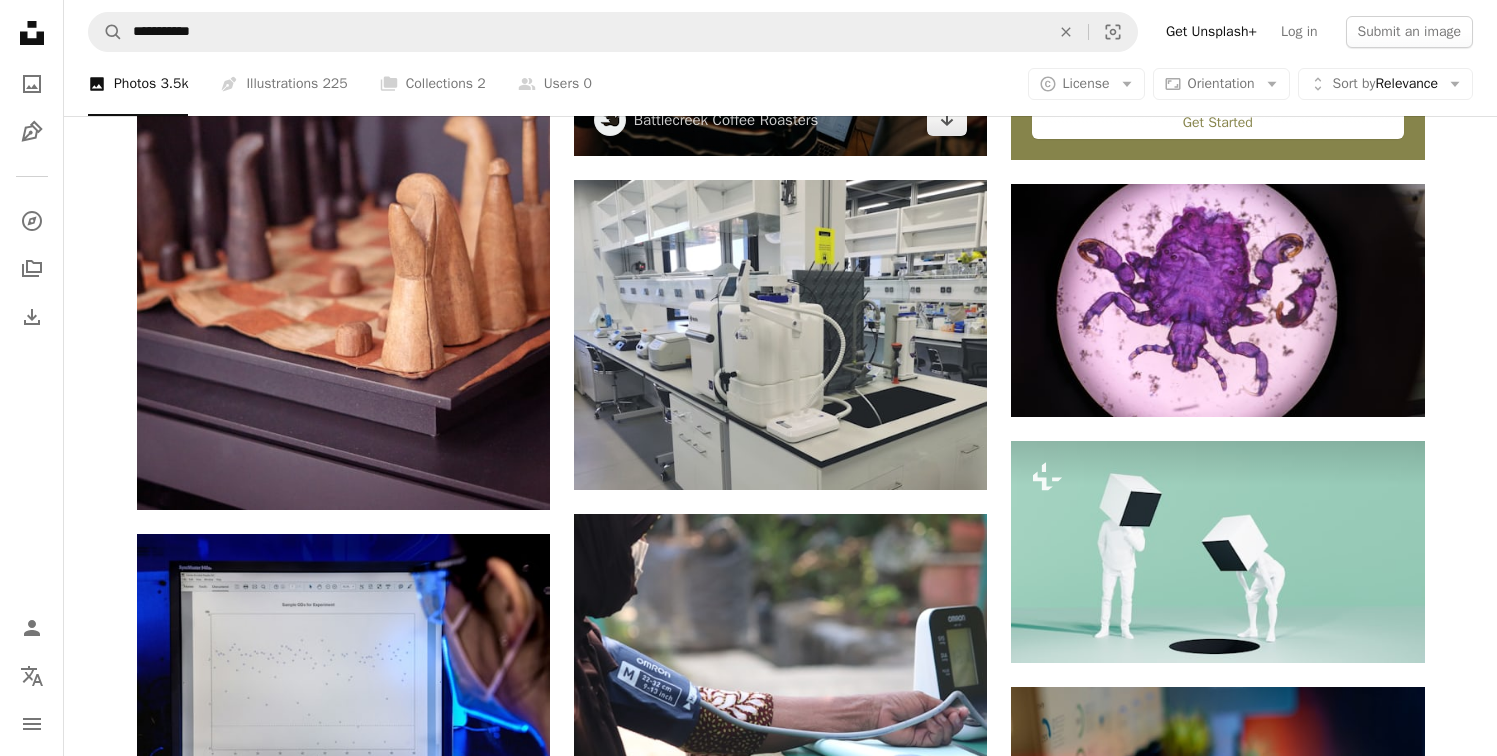 scroll, scrollTop: 992, scrollLeft: 0, axis: vertical 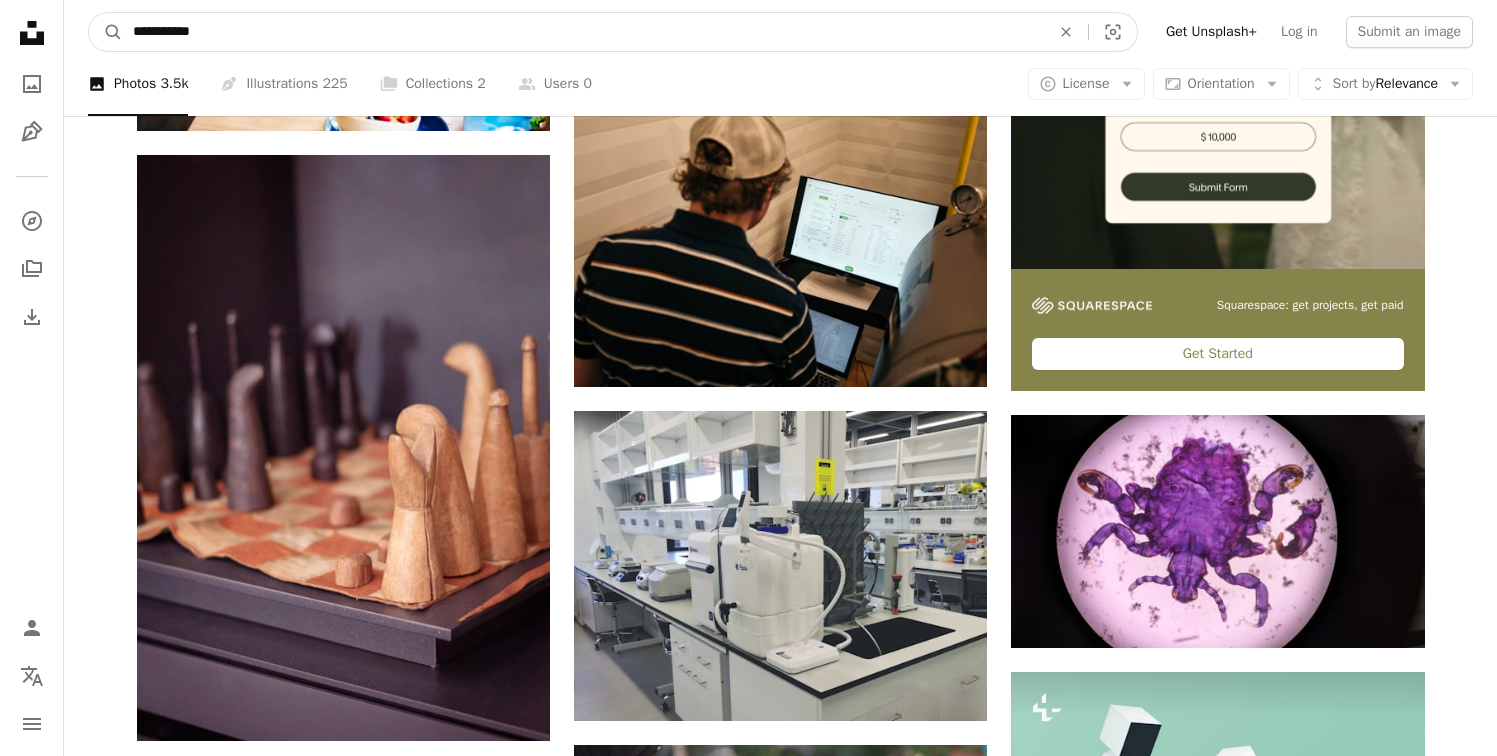 drag, startPoint x: 347, startPoint y: 39, endPoint x: 0, endPoint y: -38, distance: 355.44058 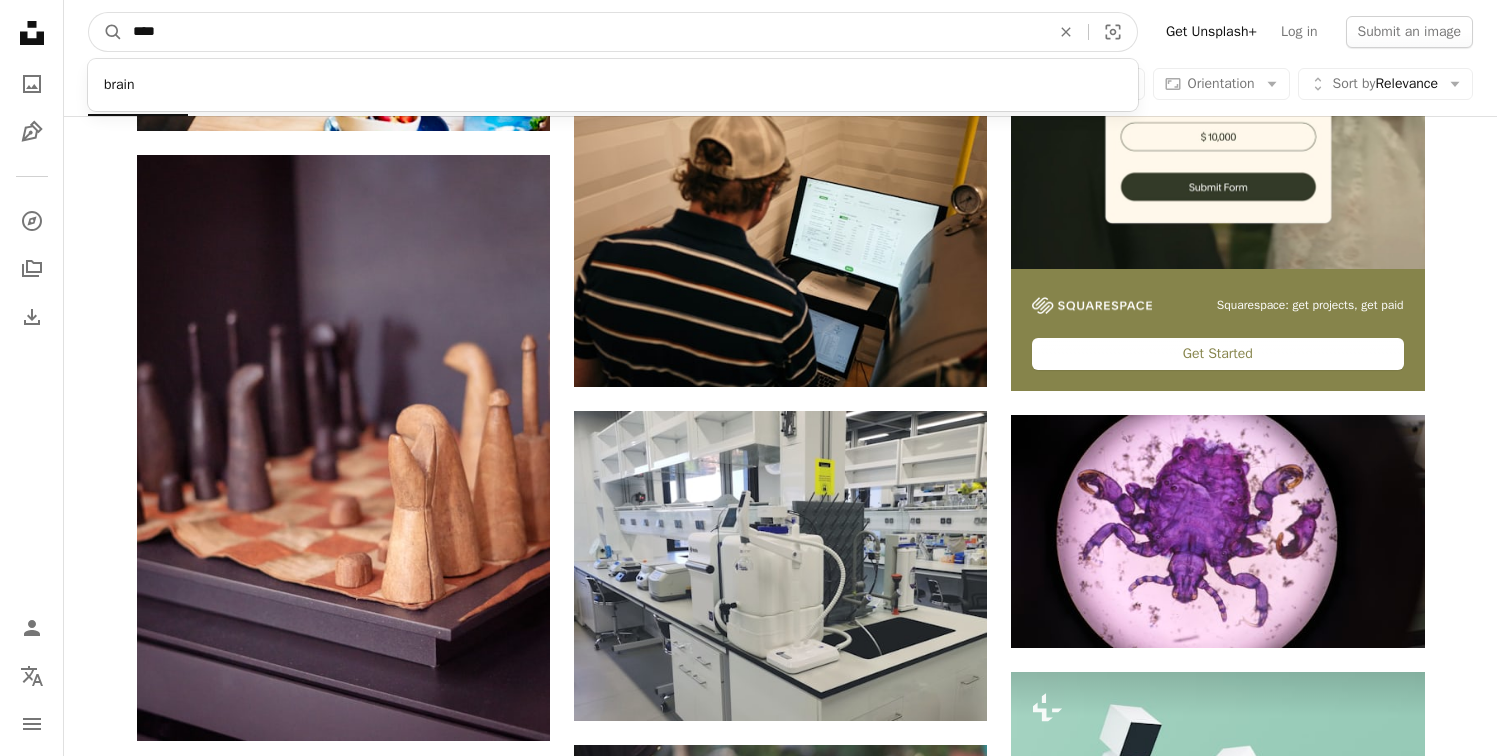 type on "*****" 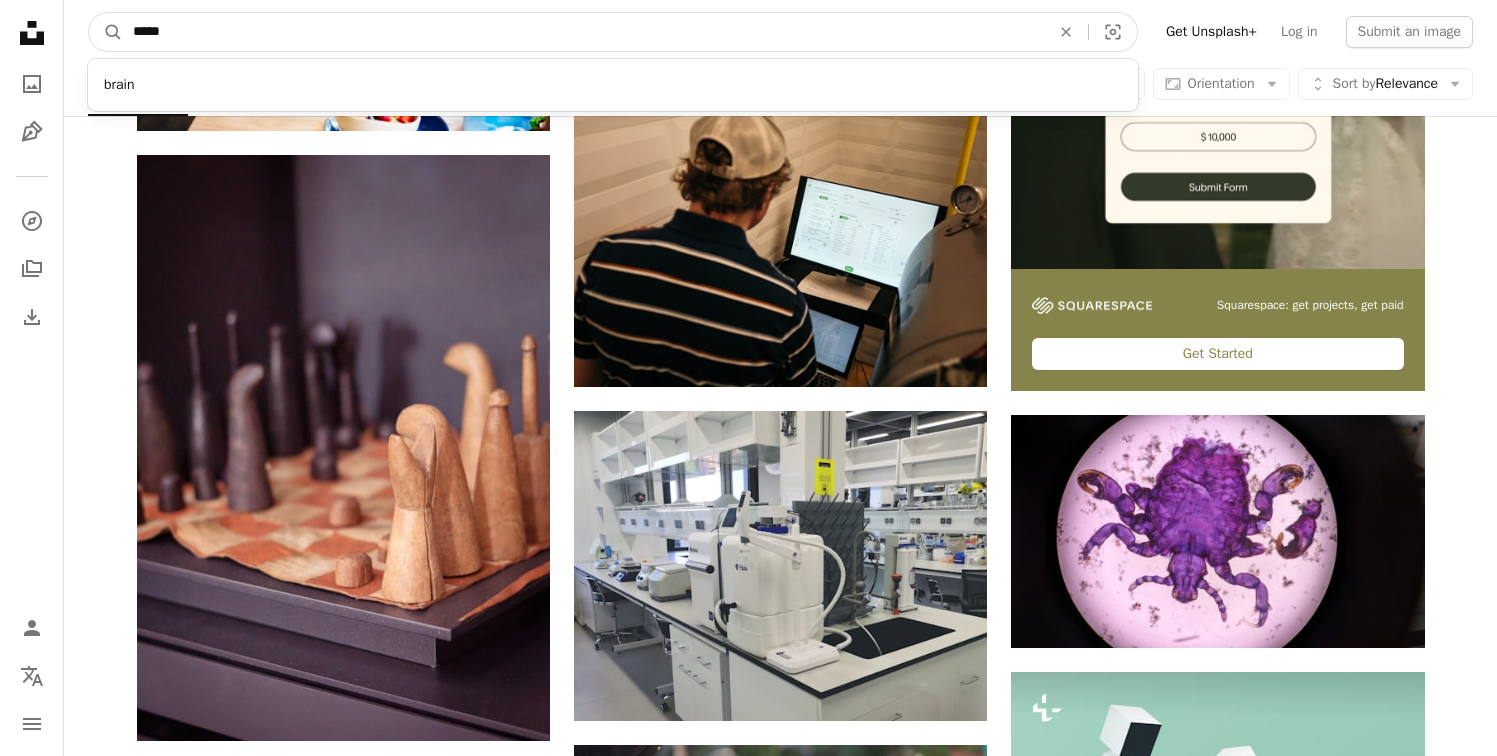 click on "A magnifying glass" at bounding box center [106, 32] 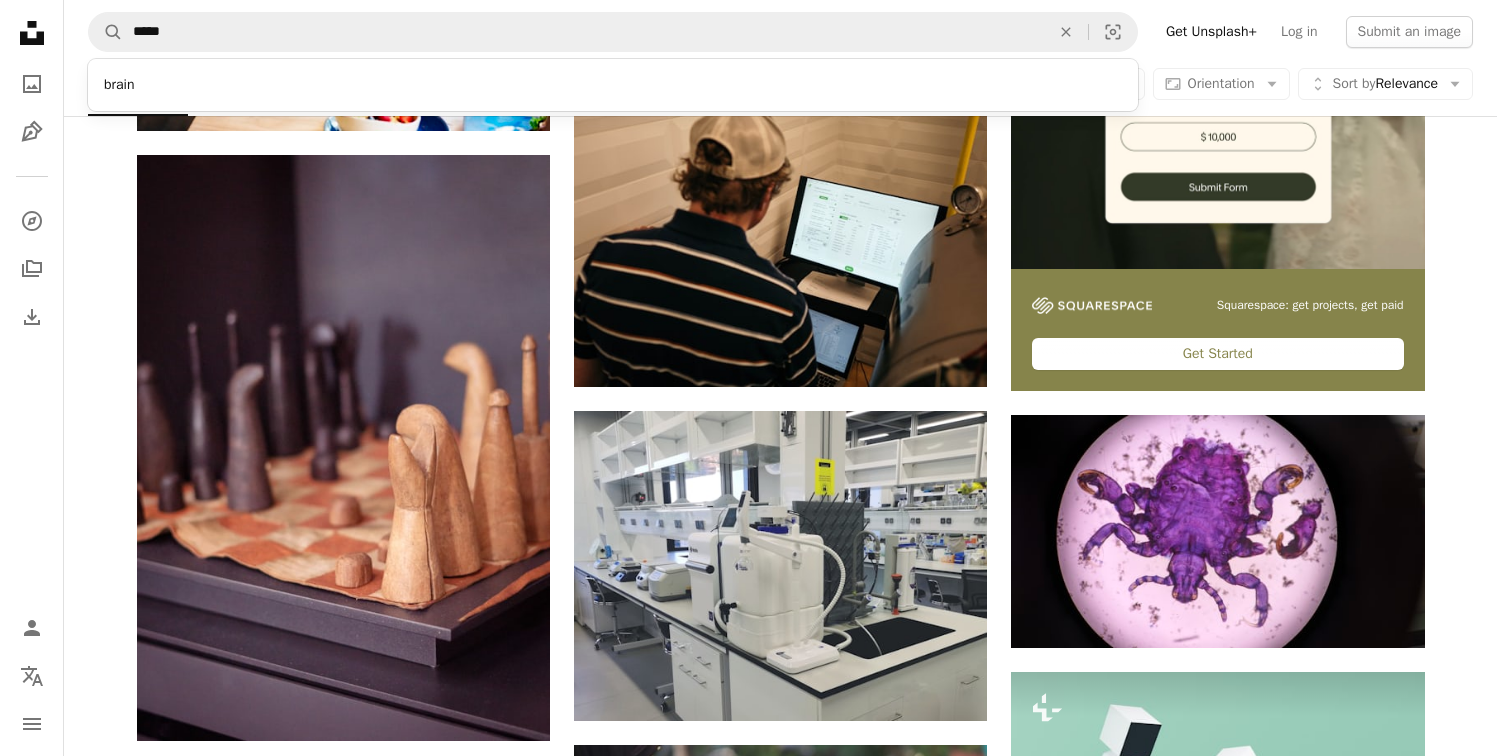 scroll, scrollTop: 0, scrollLeft: 0, axis: both 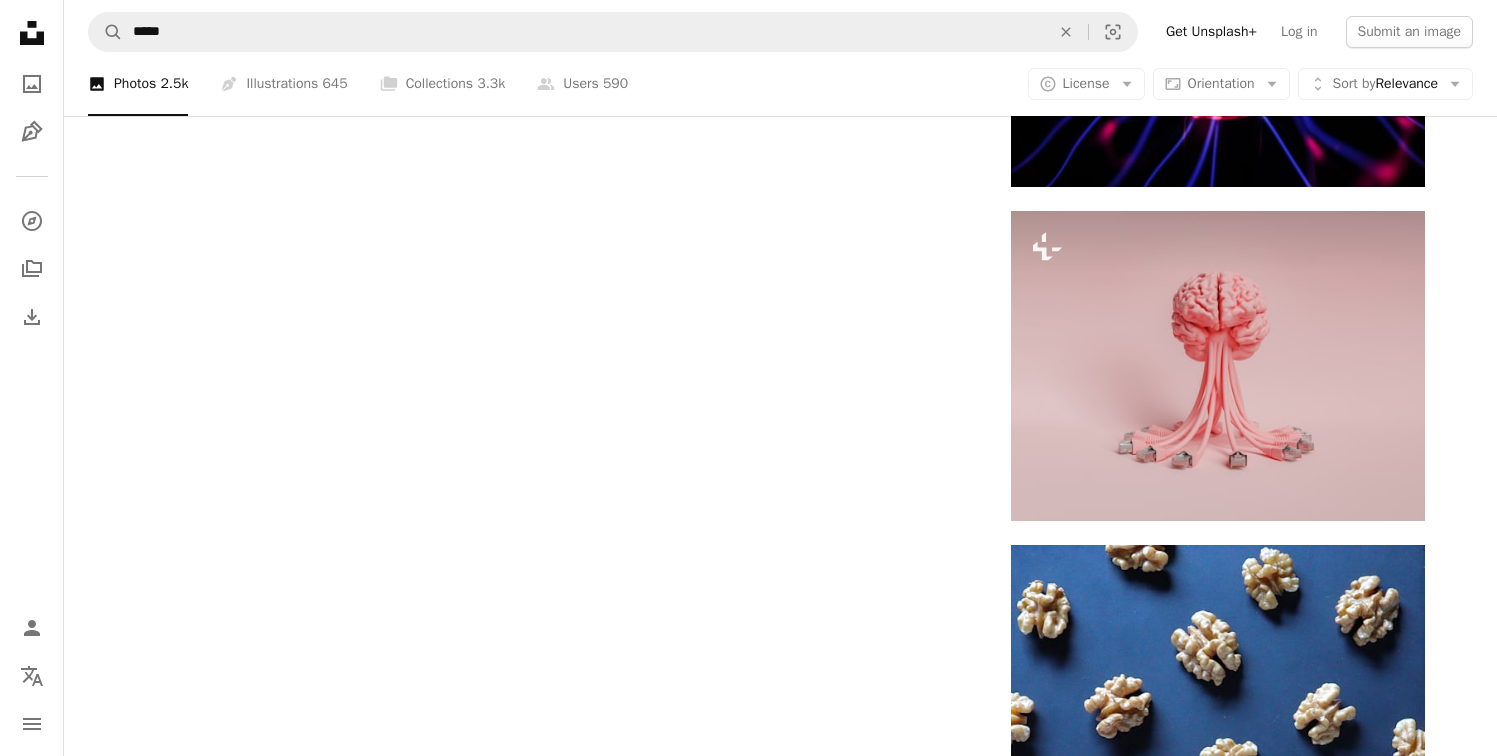 click on "Load more" at bounding box center [781, 1162] 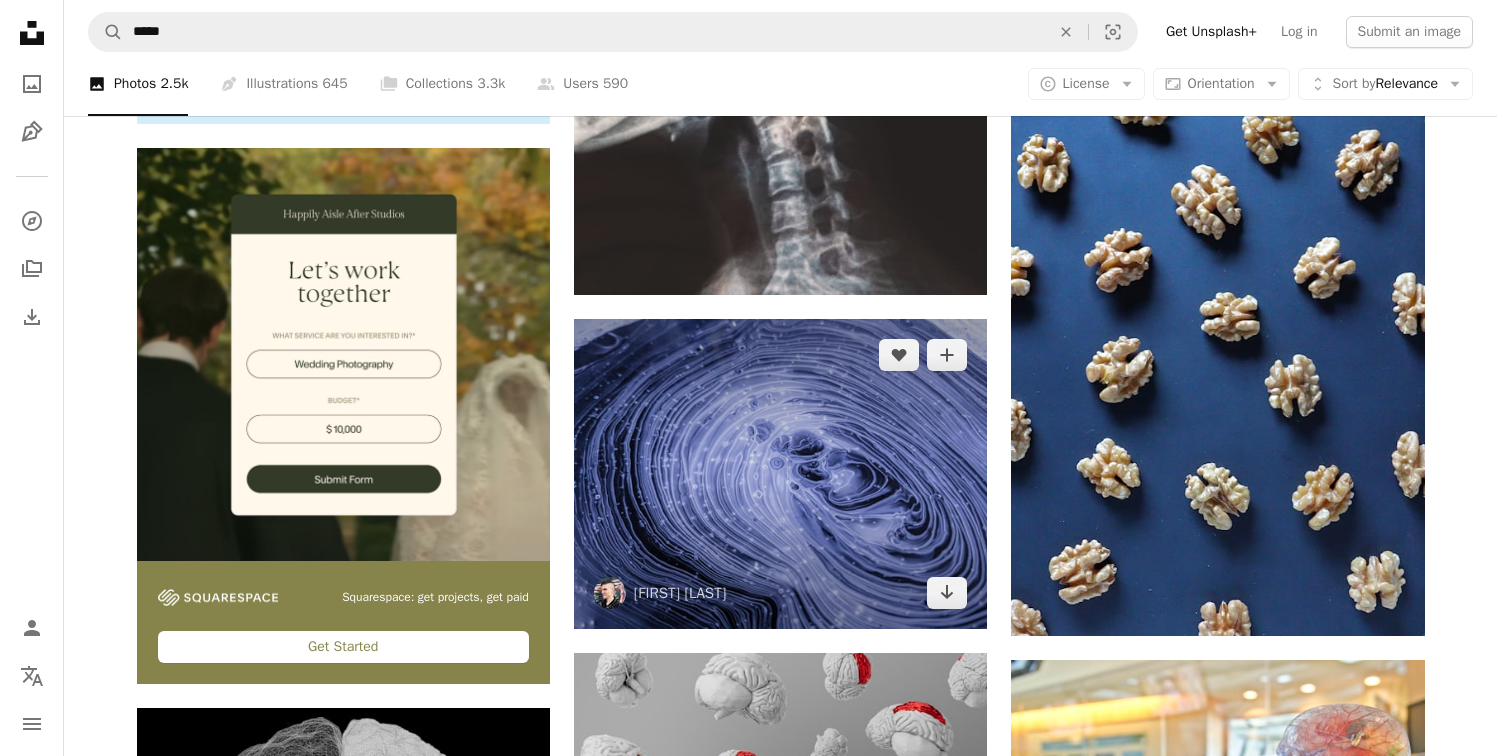 scroll, scrollTop: 3605, scrollLeft: 0, axis: vertical 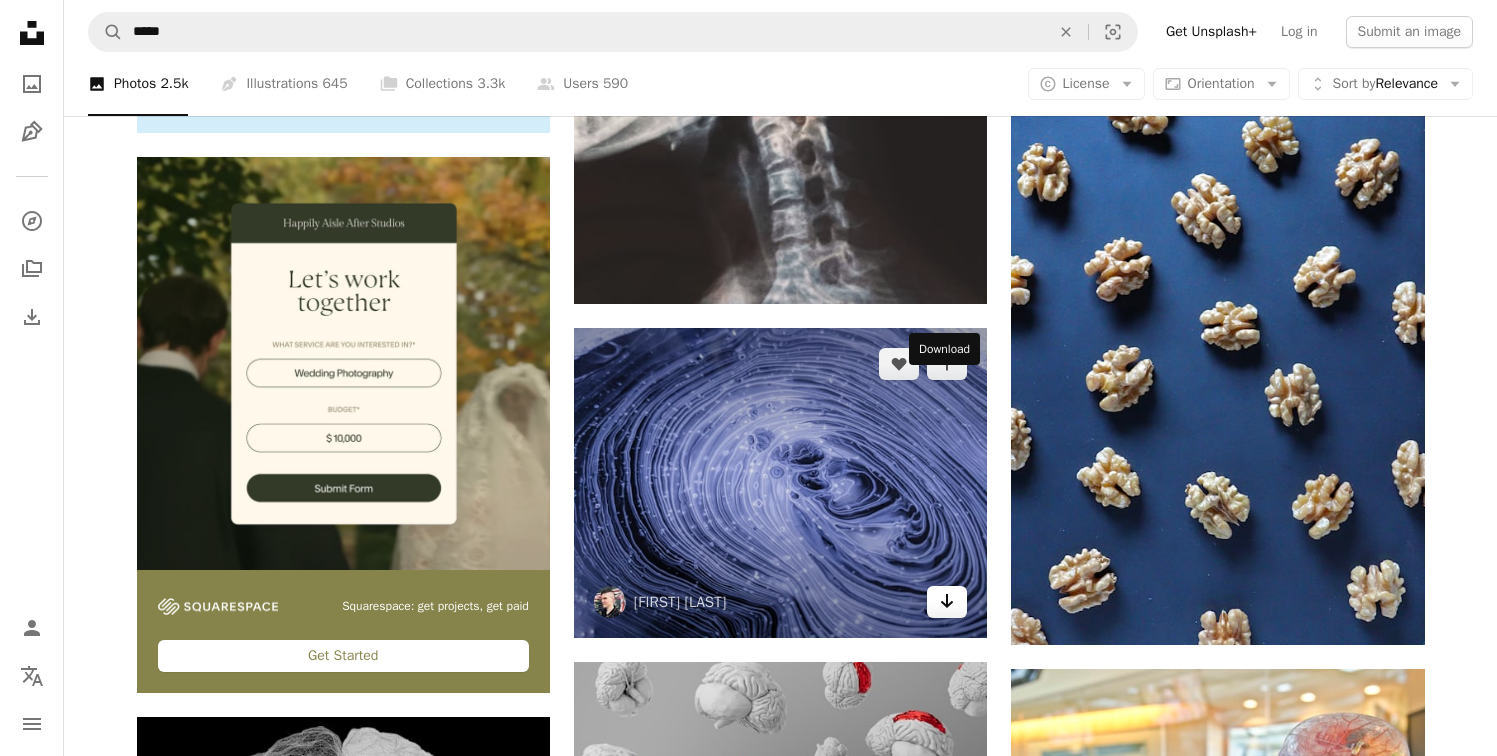 click on "Arrow pointing down" 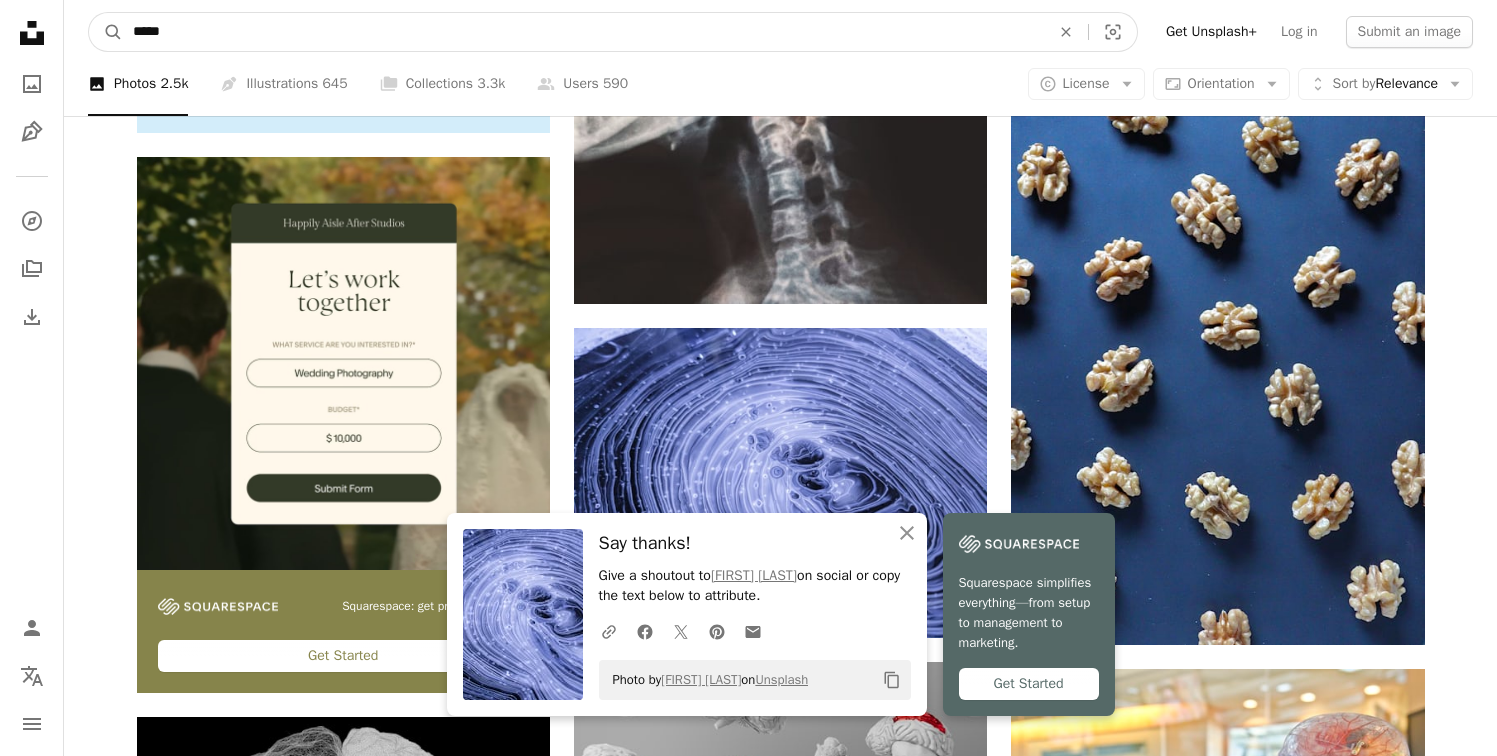 drag, startPoint x: 241, startPoint y: 33, endPoint x: 47, endPoint y: 33, distance: 194 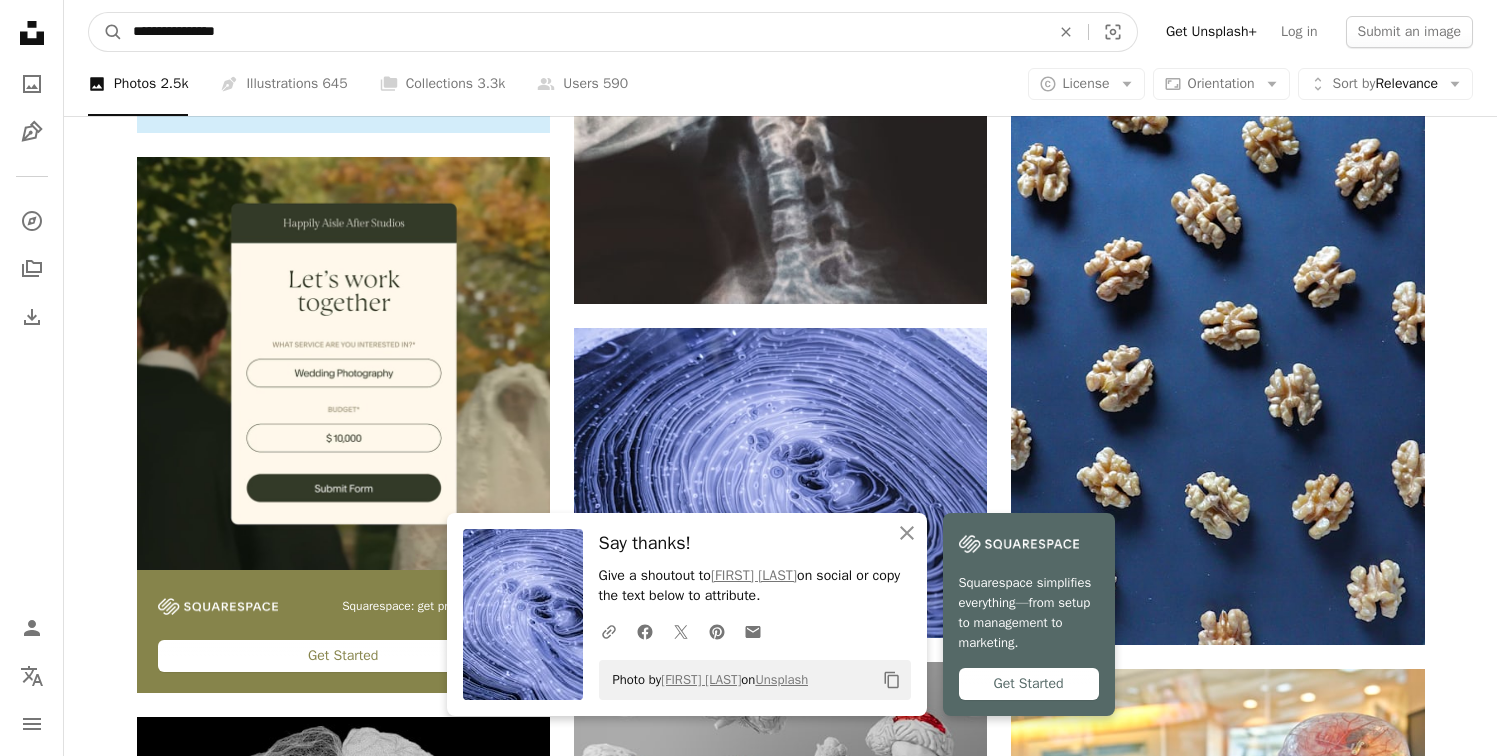 type on "**********" 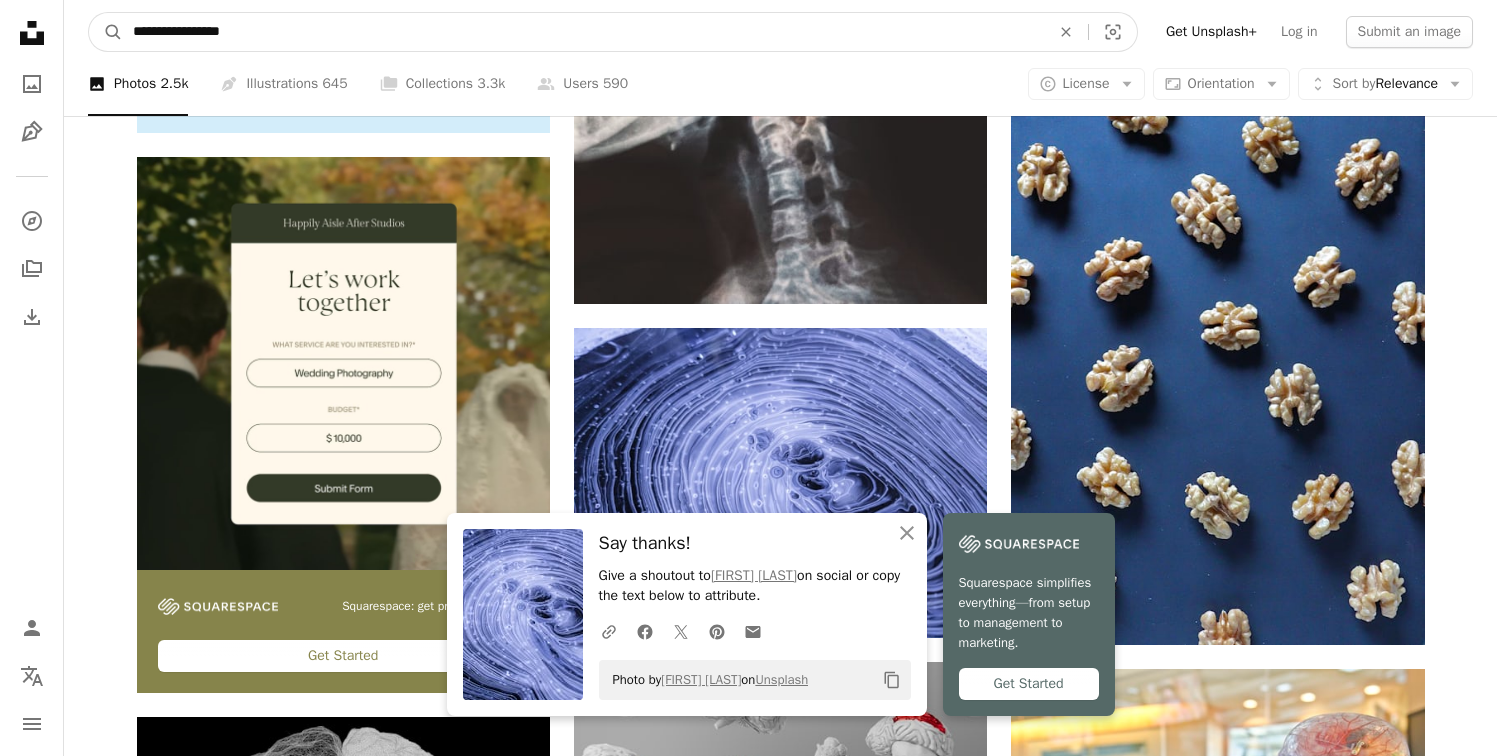 click on "A magnifying glass" at bounding box center [106, 32] 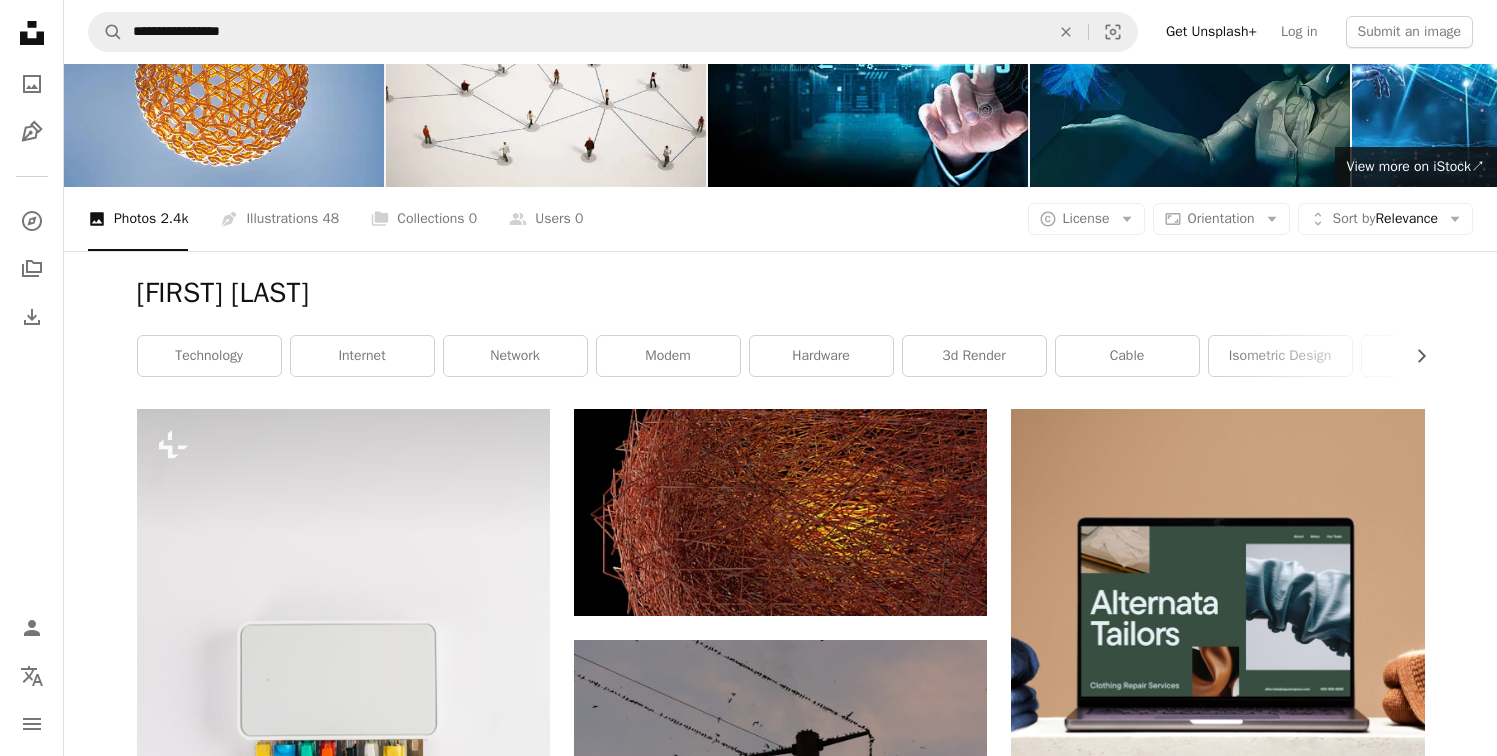scroll, scrollTop: 92, scrollLeft: 0, axis: vertical 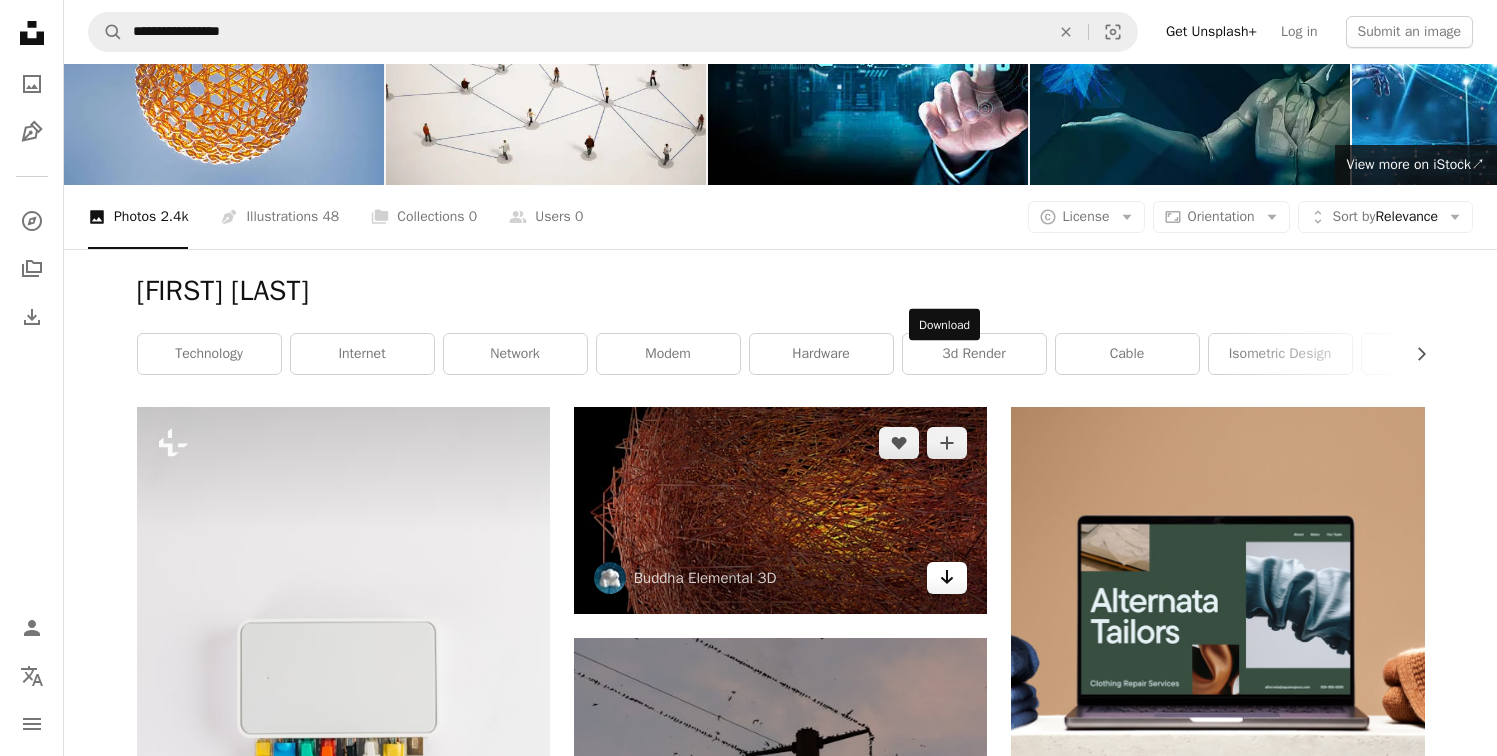 click on "Arrow pointing down" 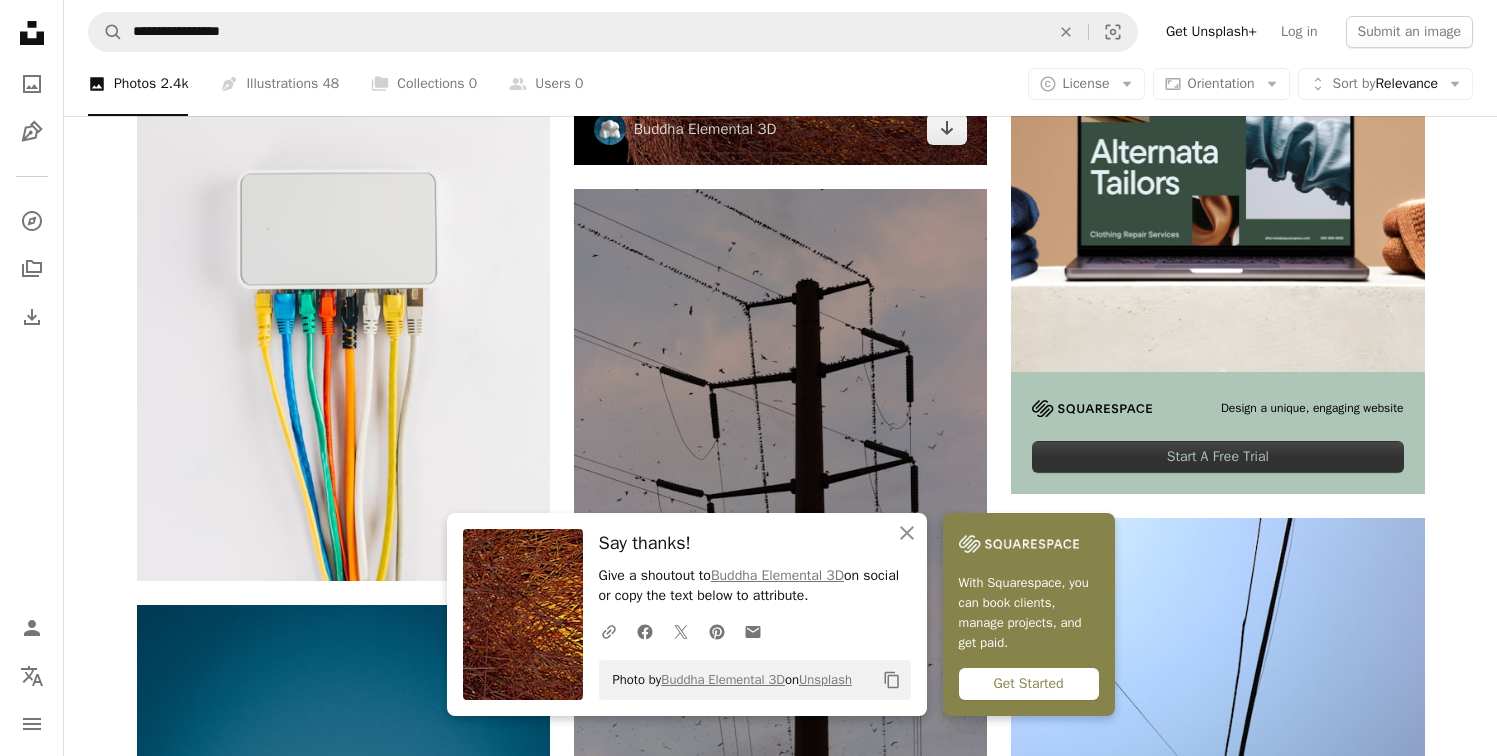 scroll, scrollTop: 579, scrollLeft: 0, axis: vertical 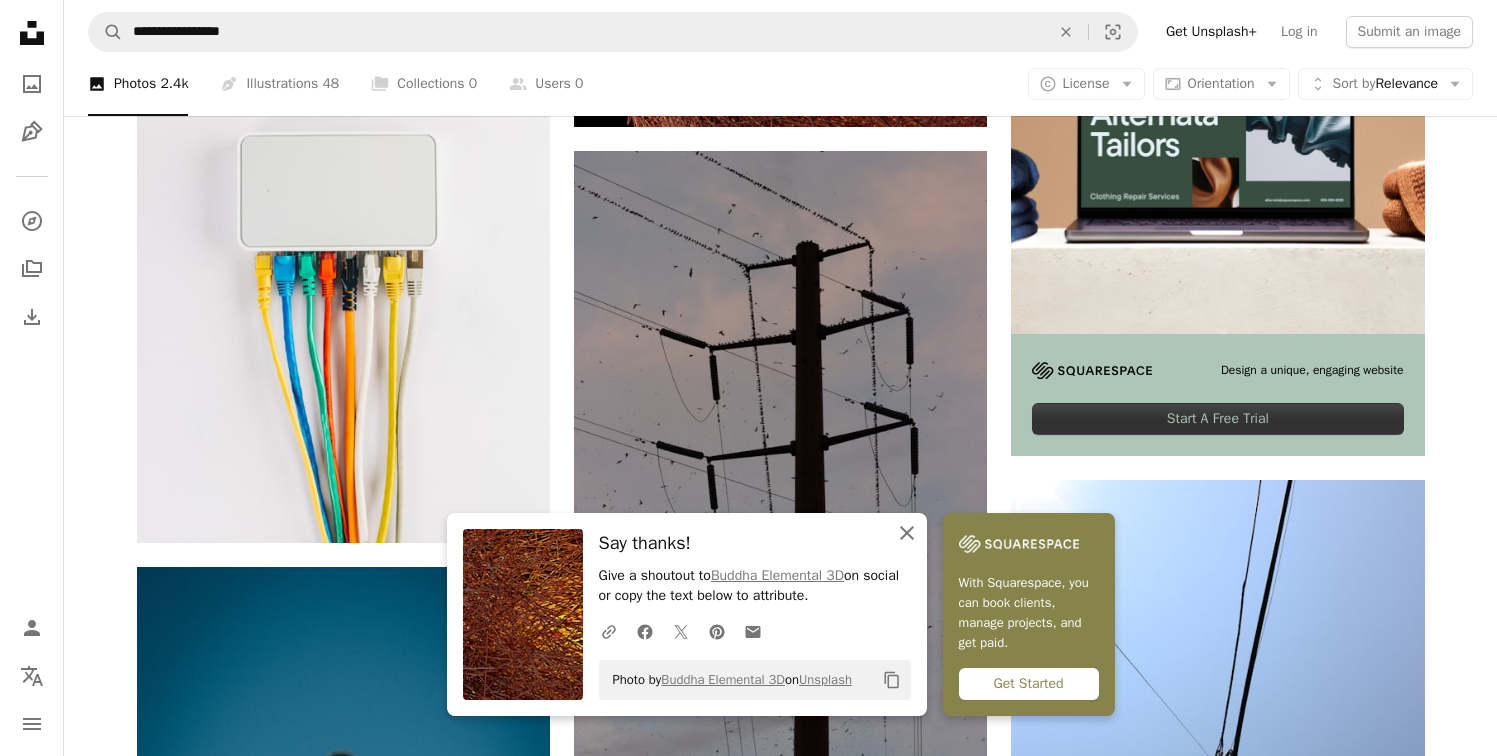 click 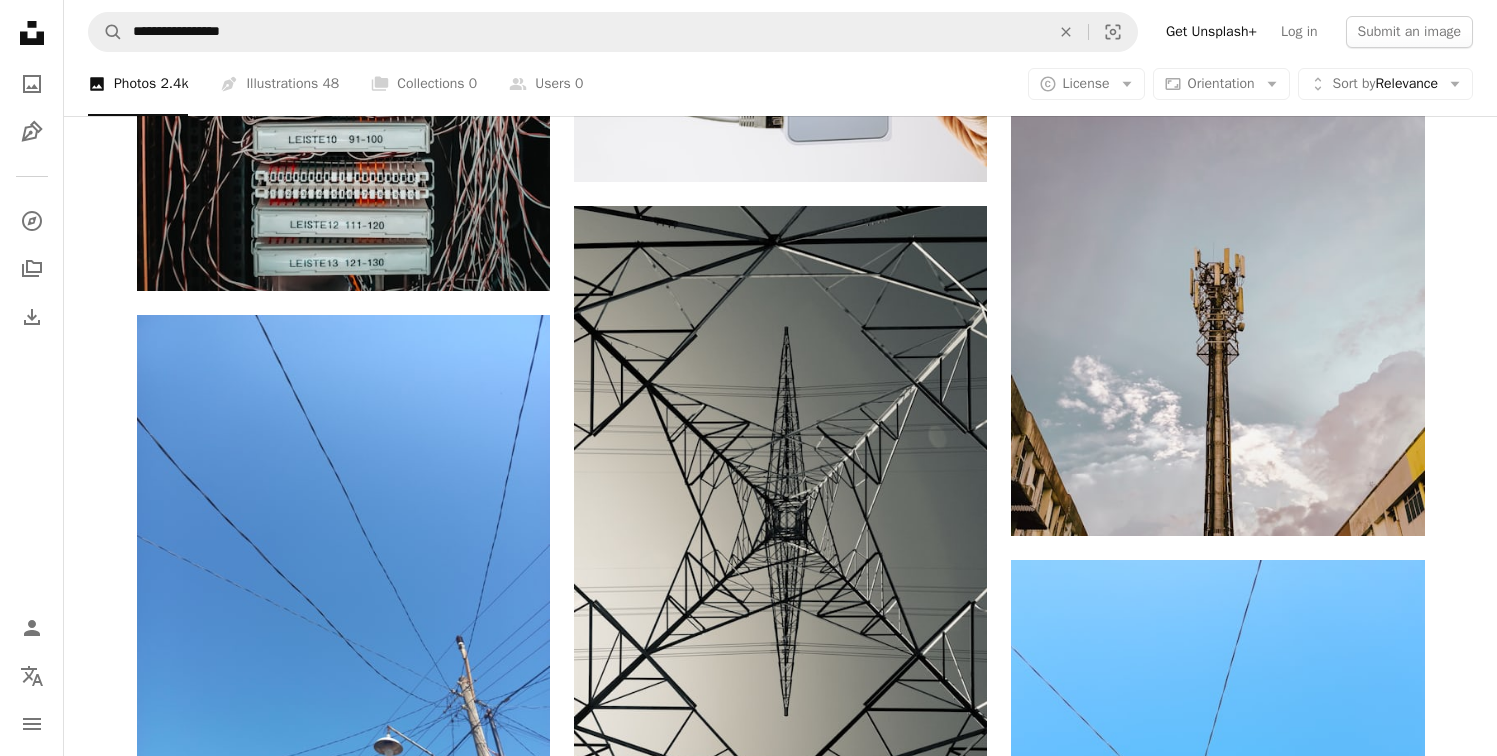 scroll, scrollTop: 3676, scrollLeft: 0, axis: vertical 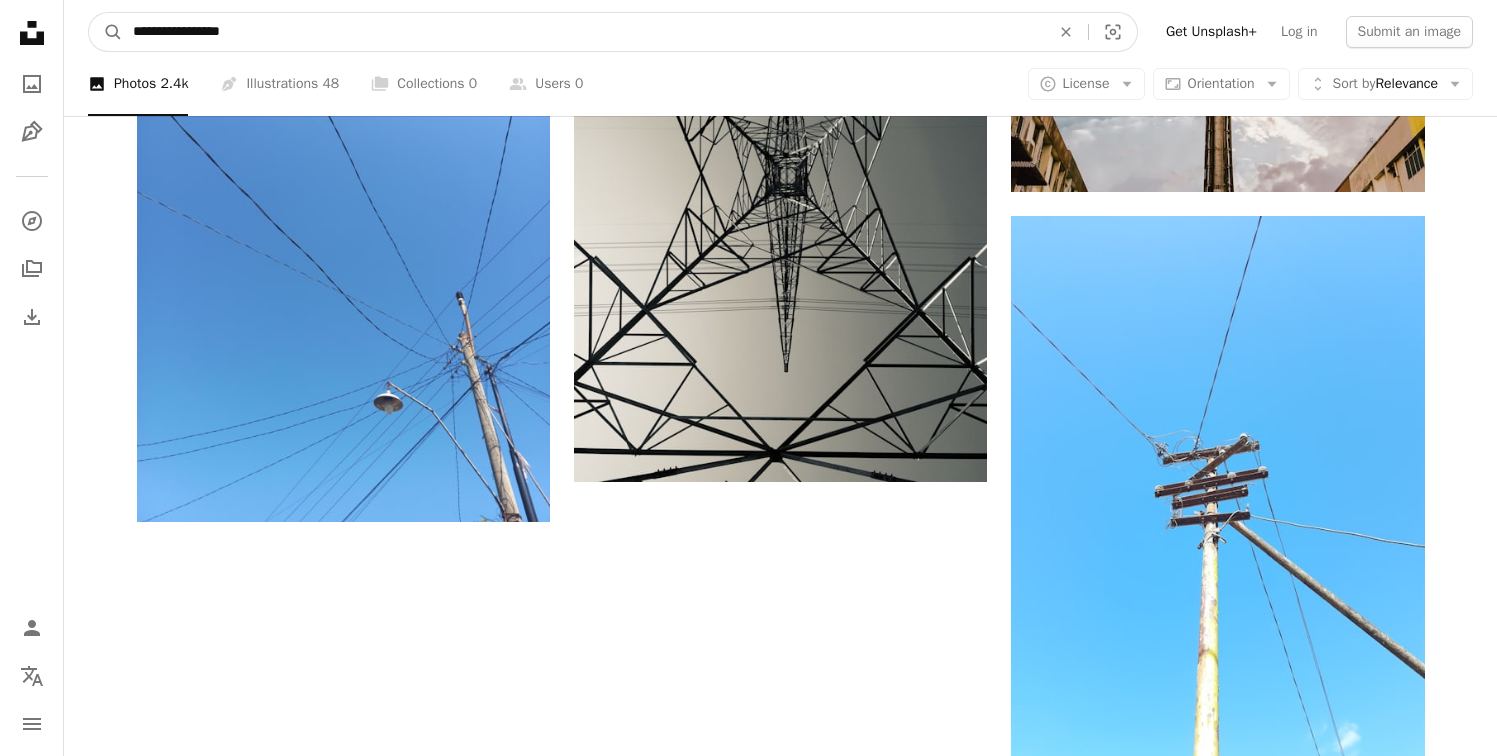 drag, startPoint x: 313, startPoint y: 50, endPoint x: 0, endPoint y: 0, distance: 316.96844 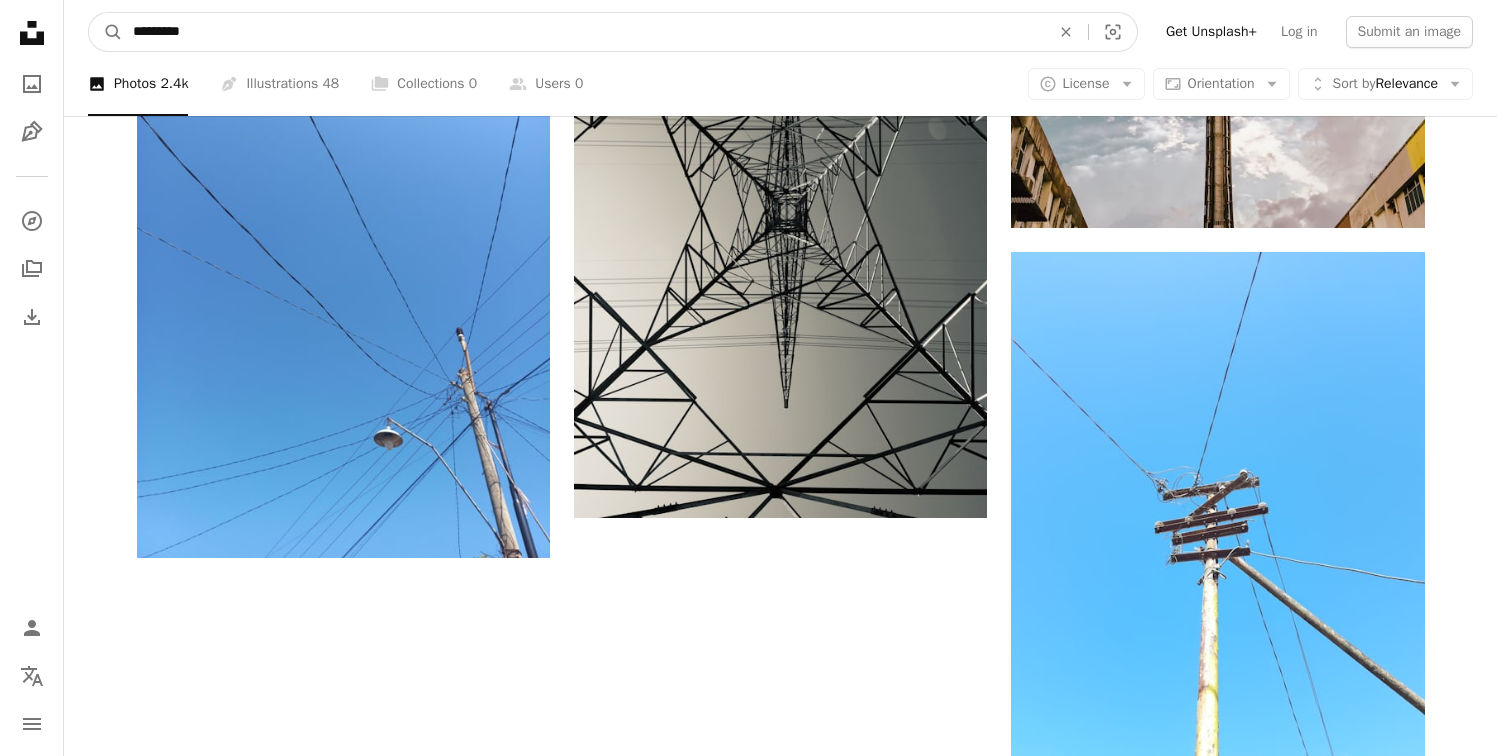 type on "**********" 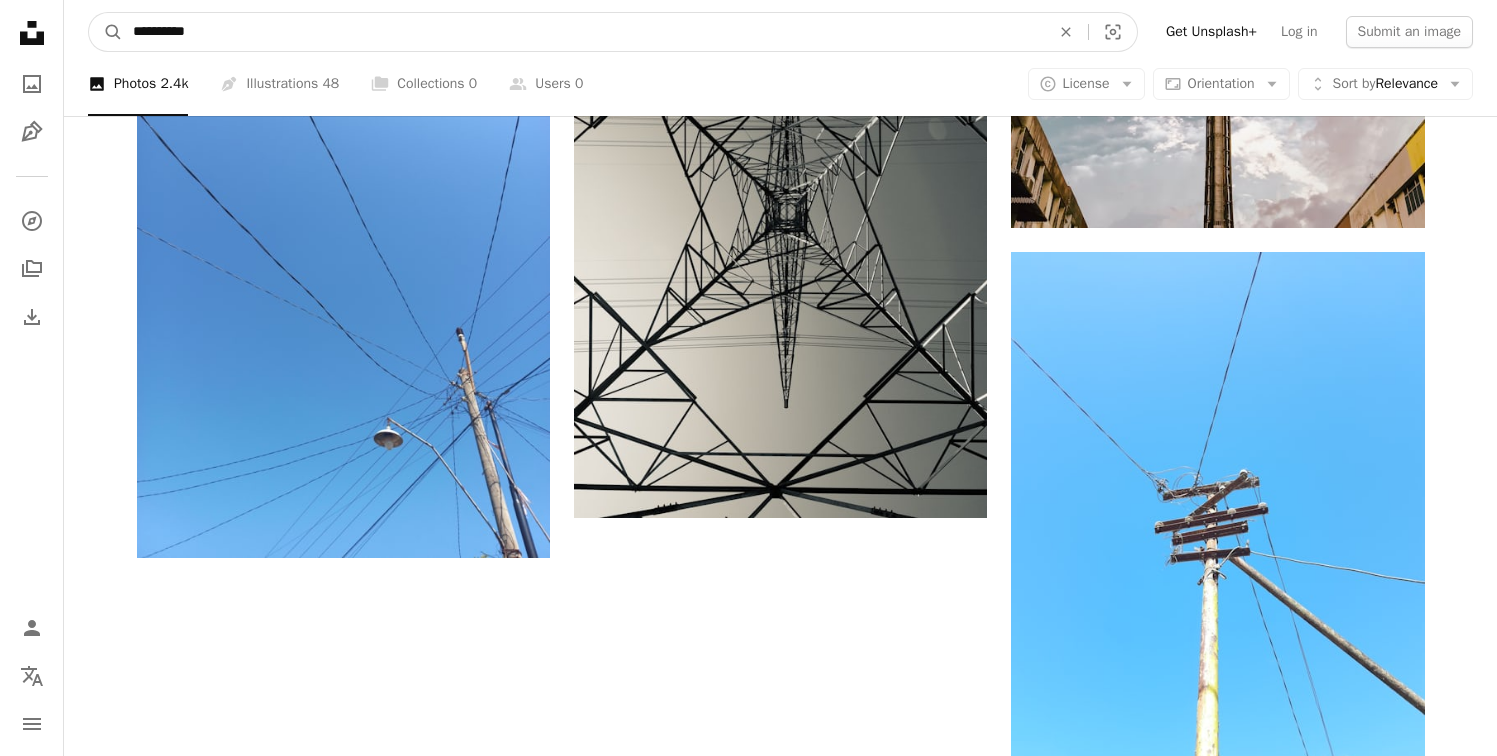 click on "A magnifying glass" at bounding box center [106, 32] 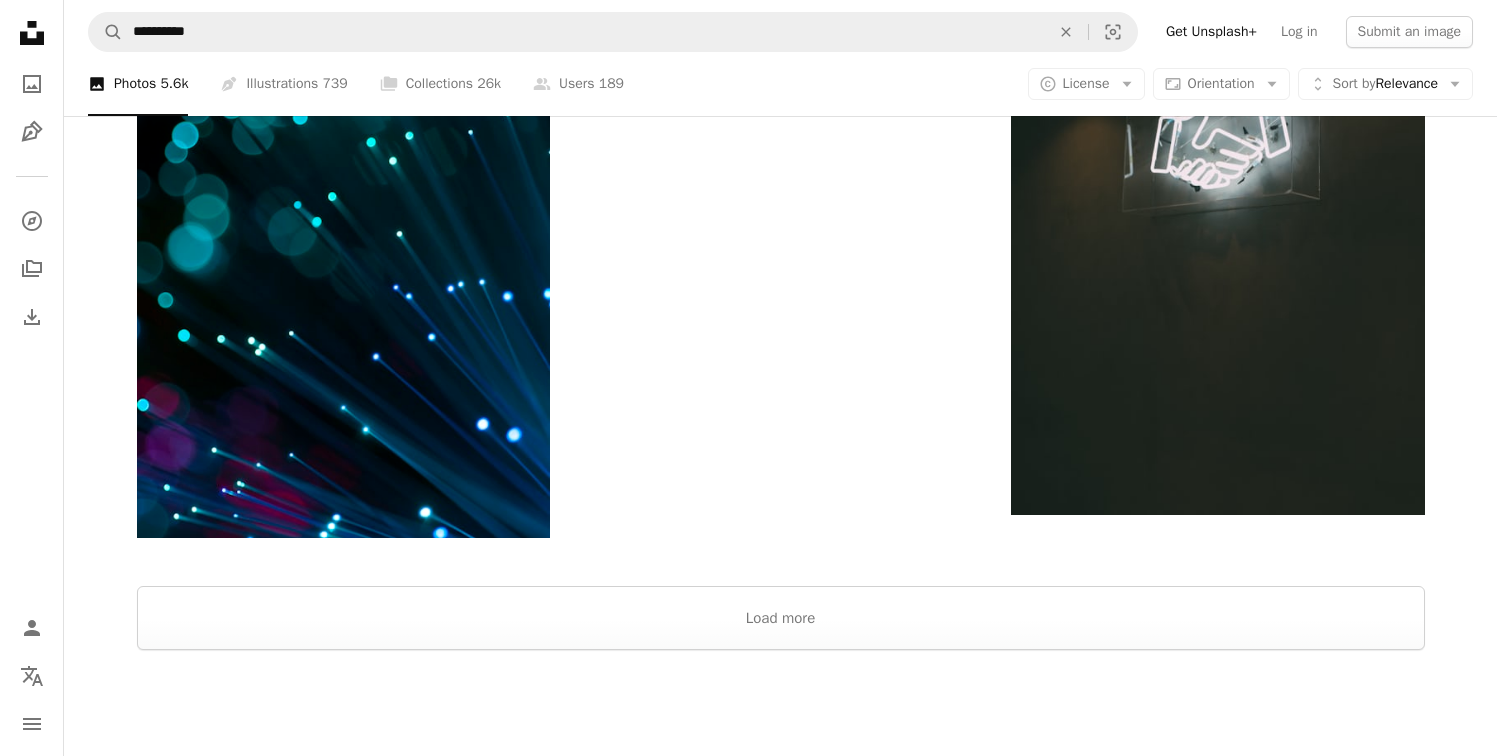 scroll, scrollTop: 3032, scrollLeft: 0, axis: vertical 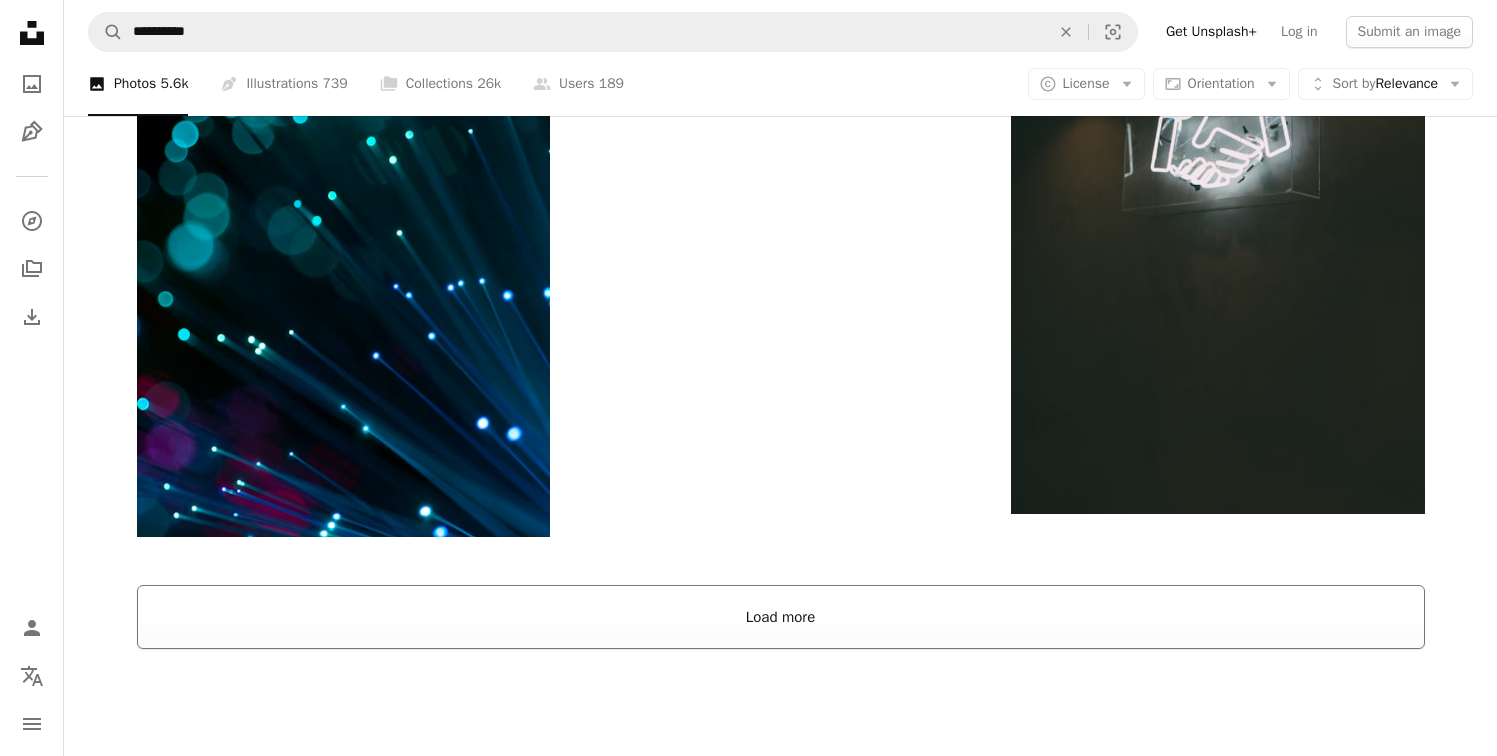 click on "Load more" at bounding box center [781, 617] 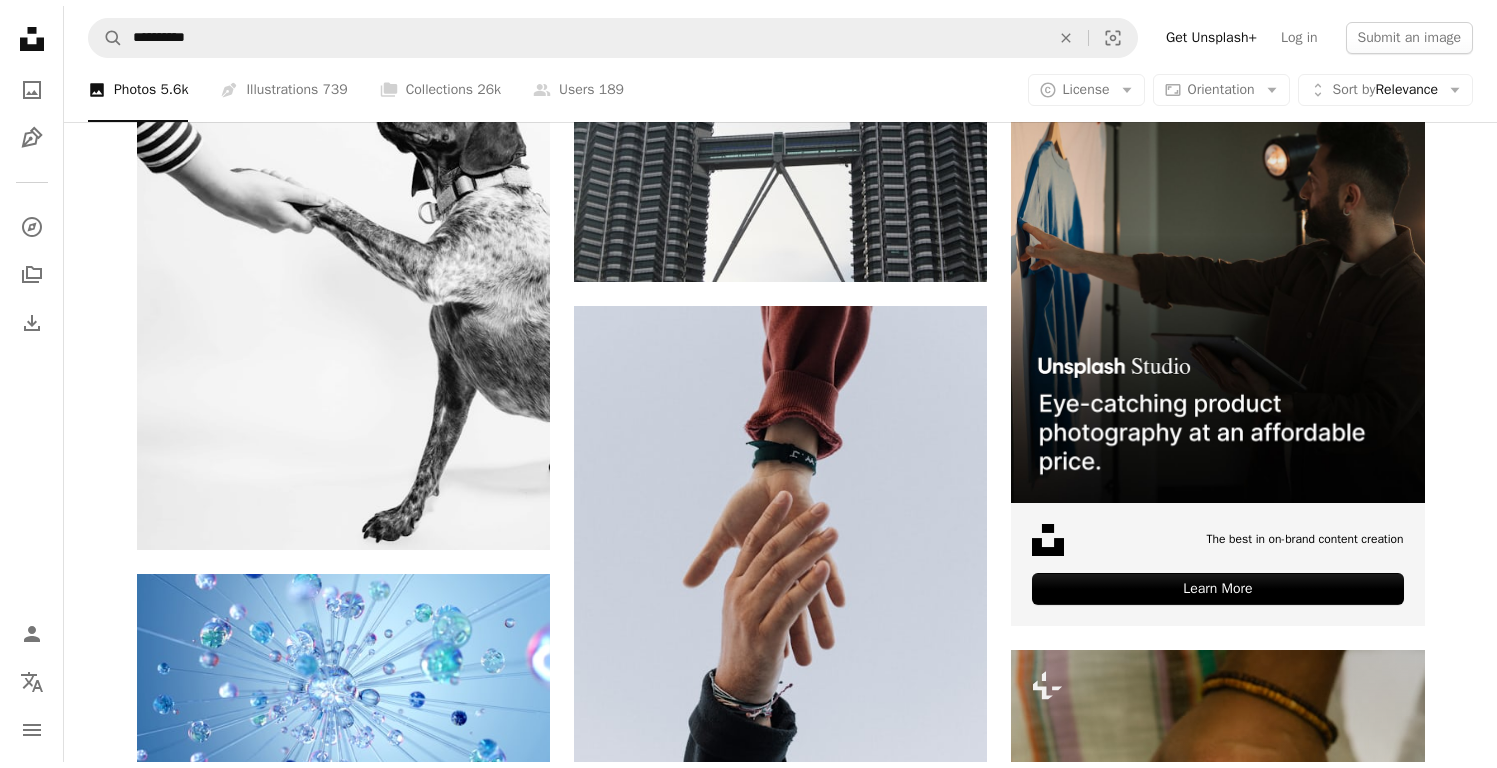 scroll, scrollTop: 9159, scrollLeft: 0, axis: vertical 